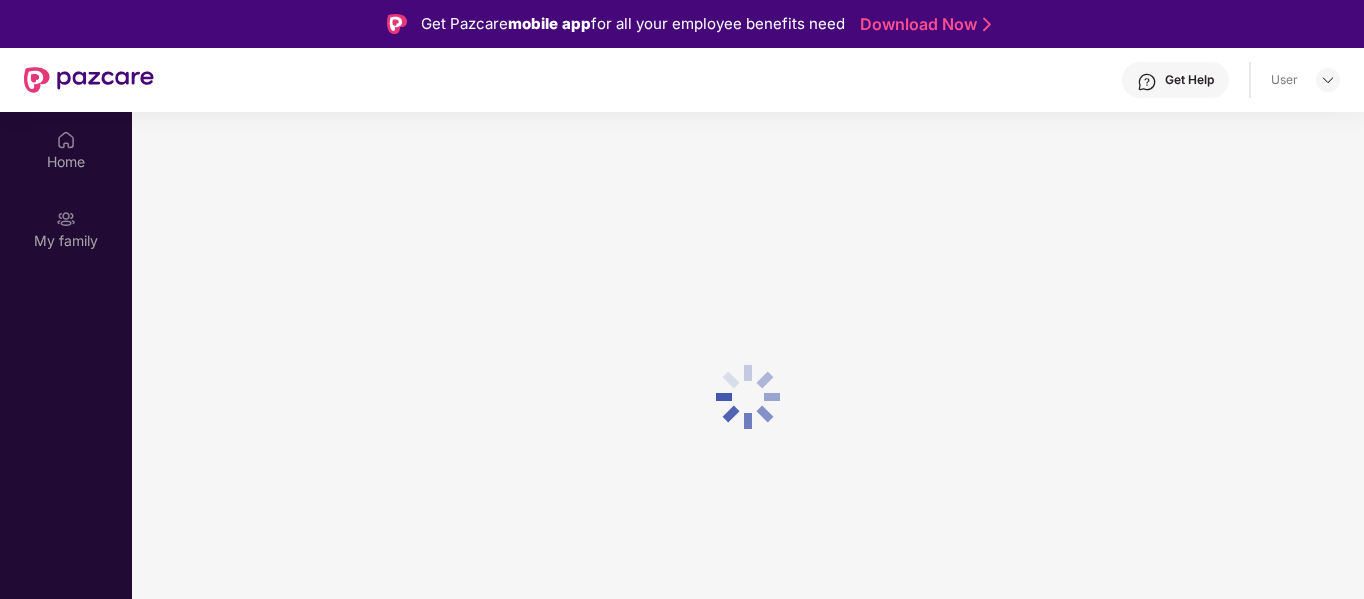 scroll, scrollTop: 0, scrollLeft: 0, axis: both 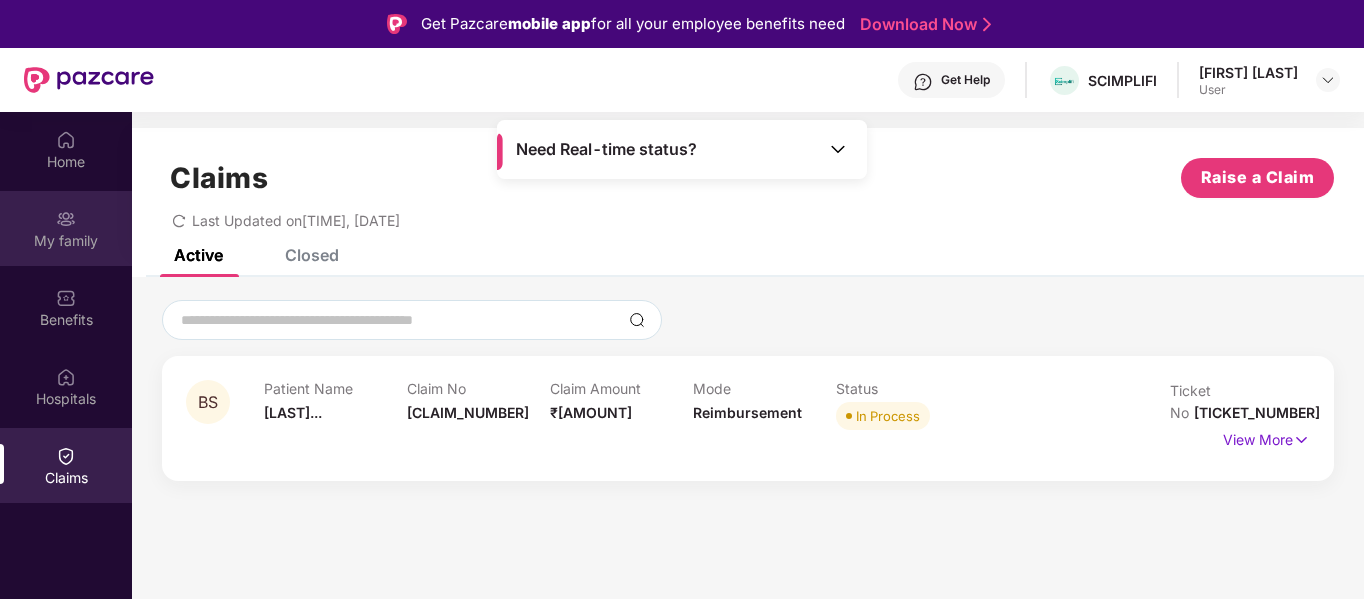 click on "My family" at bounding box center (66, 241) 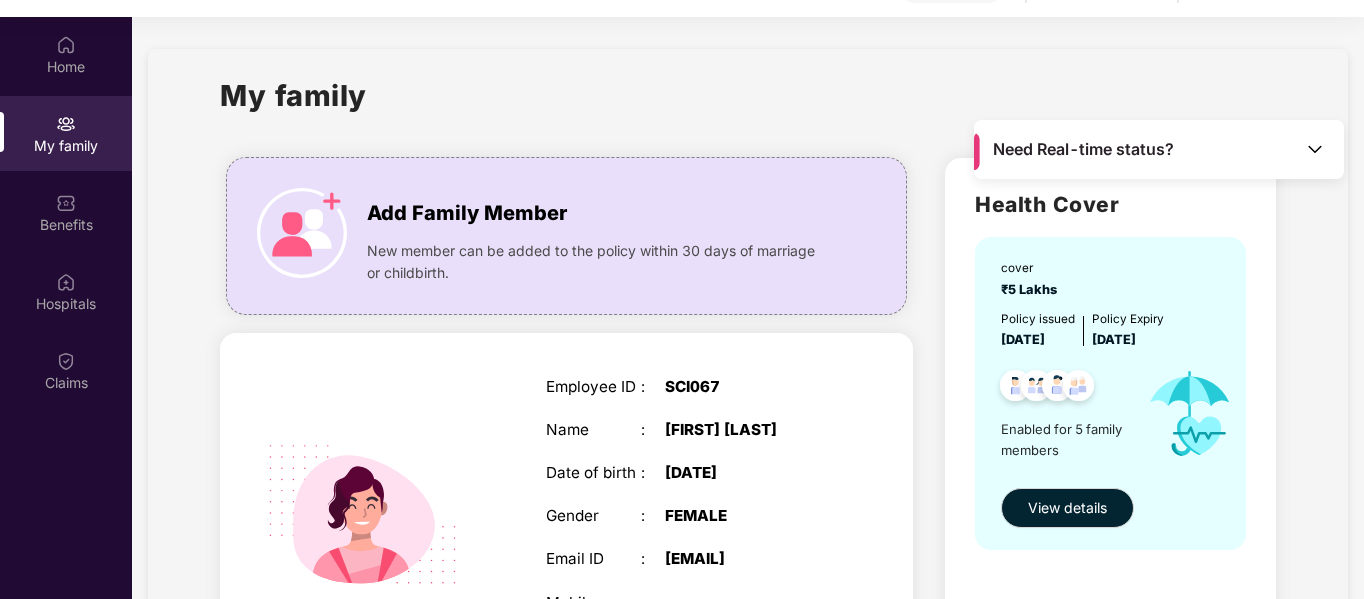 scroll, scrollTop: 112, scrollLeft: 0, axis: vertical 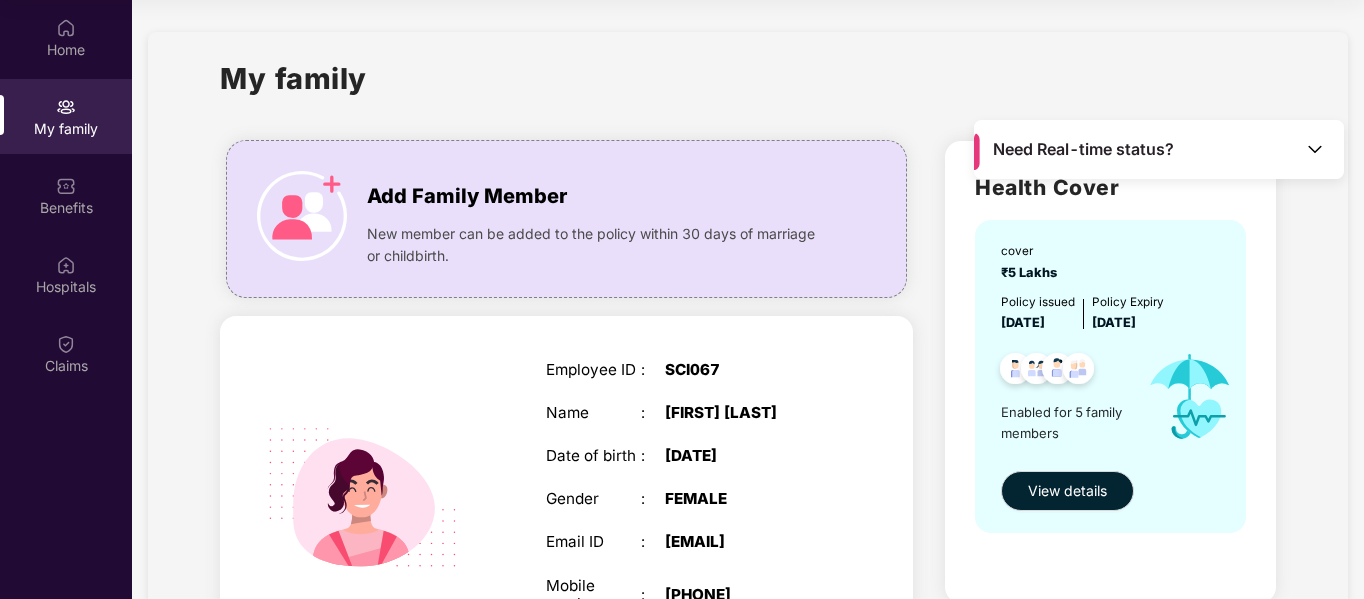 click on "My family" at bounding box center [748, 90] 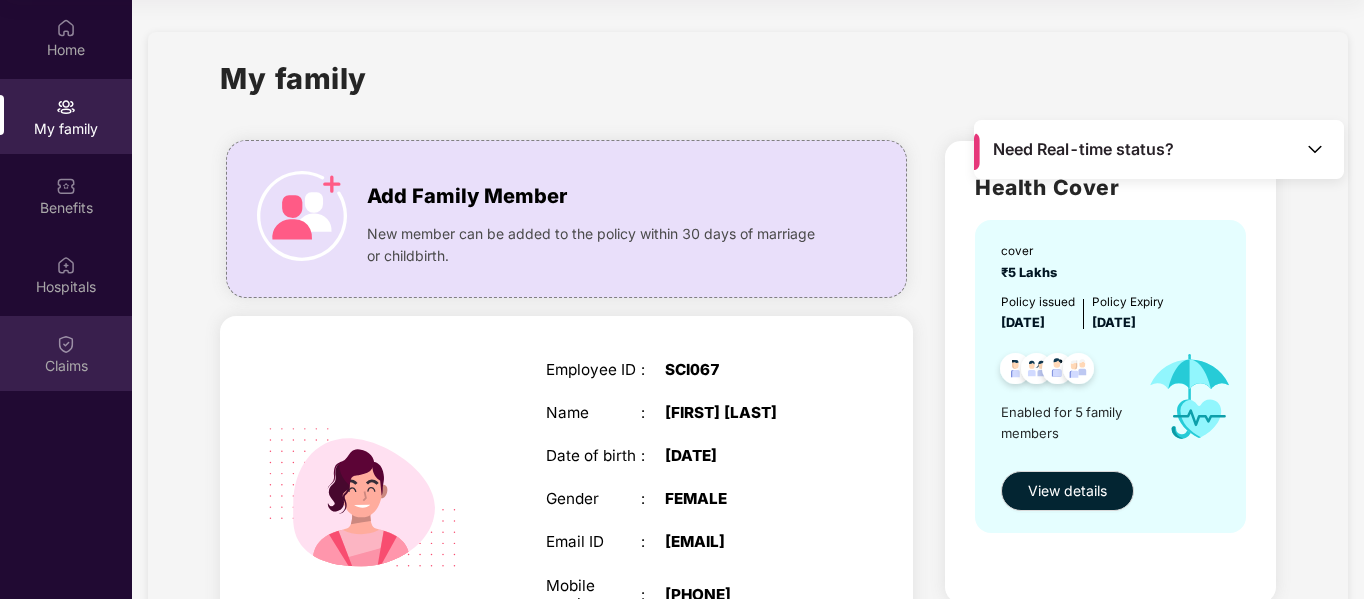 click at bounding box center (66, 344) 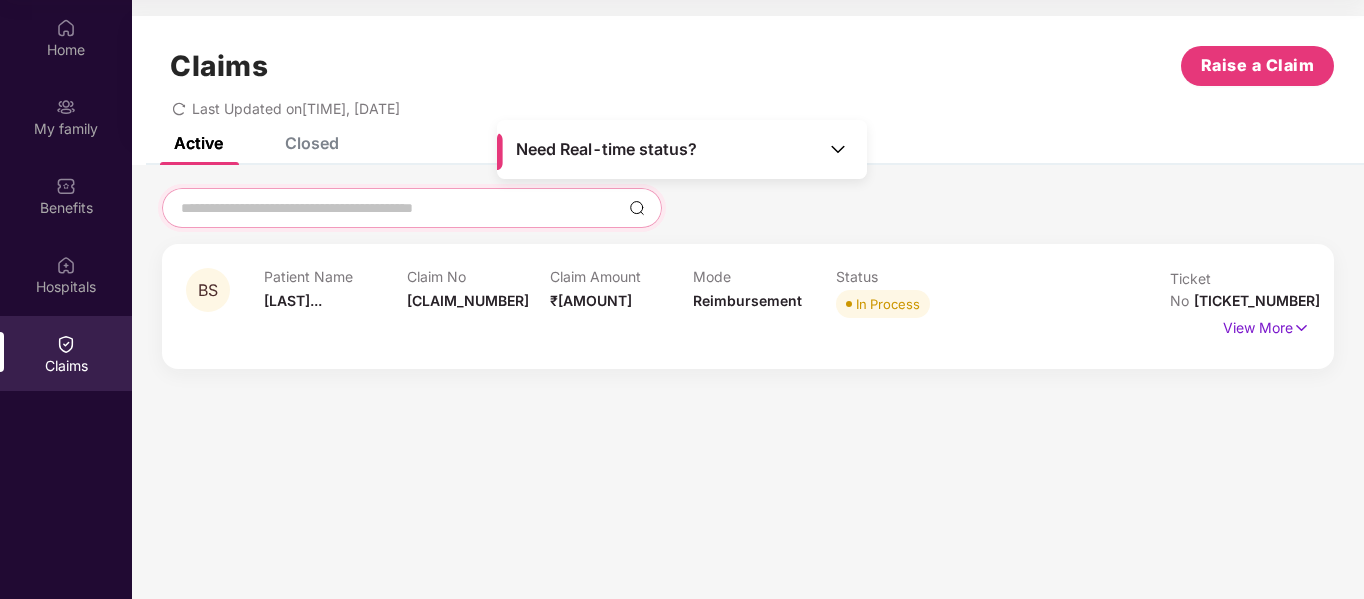 click at bounding box center (400, 208) 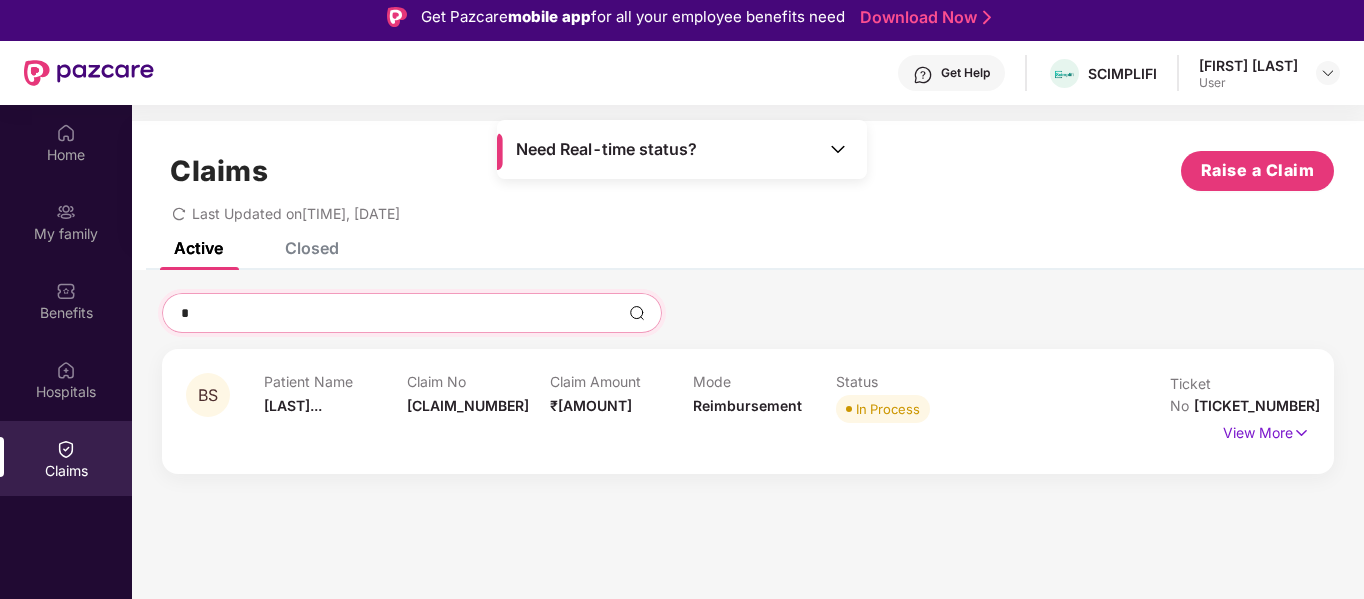 scroll, scrollTop: 0, scrollLeft: 0, axis: both 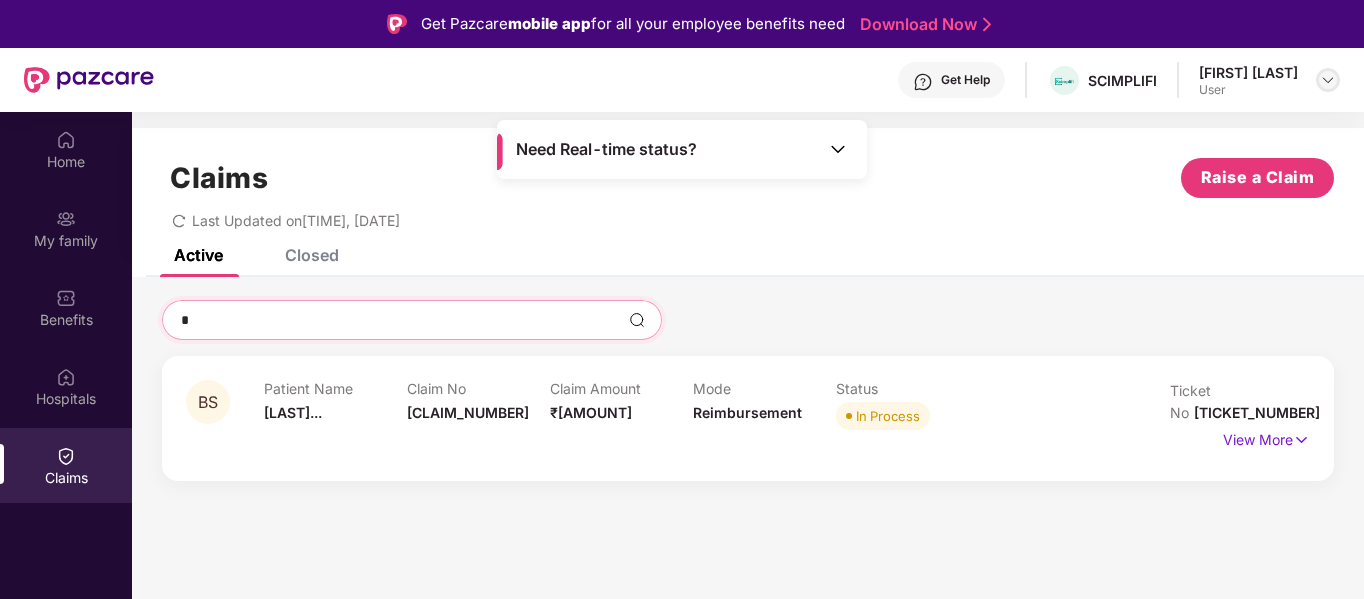 type on "*" 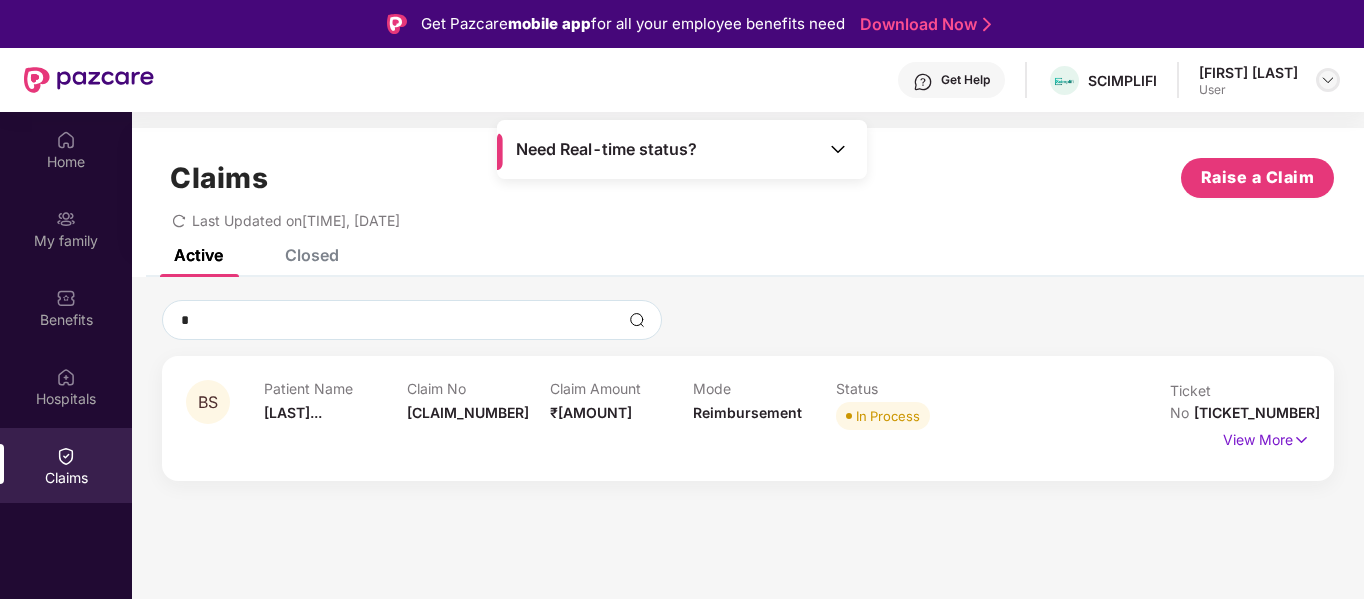 click at bounding box center [1328, 80] 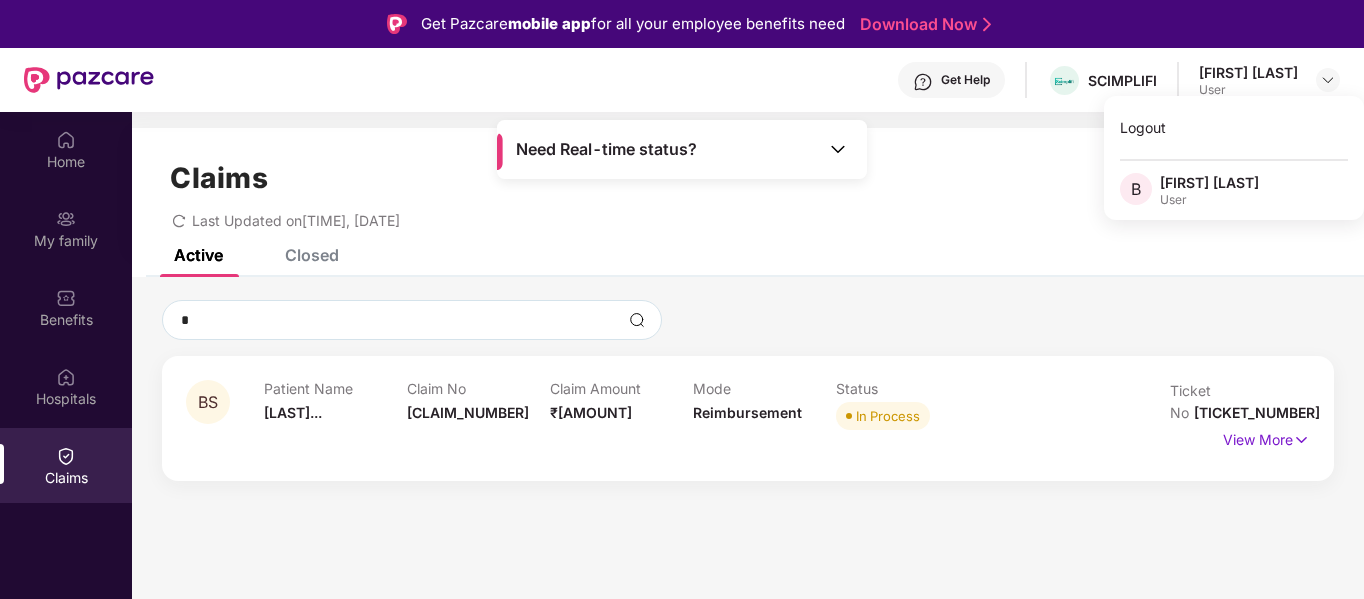 click on "Claims Raise a Claim Last Updated on  [TIME], [DATE]" at bounding box center (748, 188) 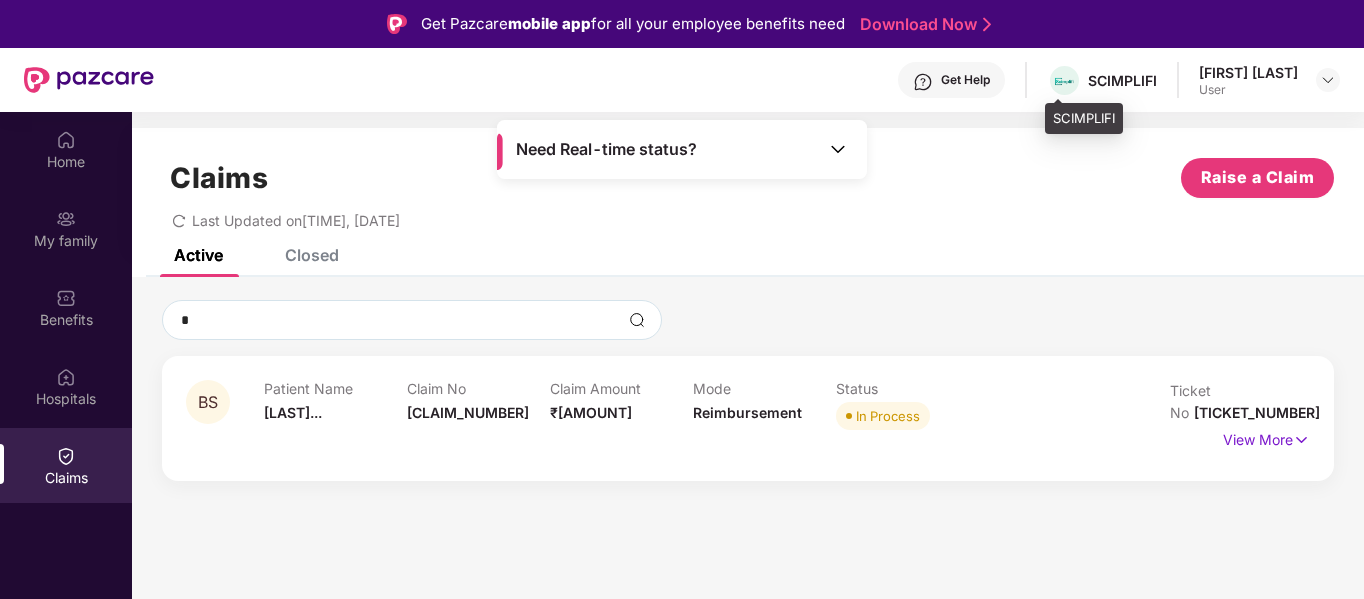 click on "SCIMPLIFI" at bounding box center (1122, 80) 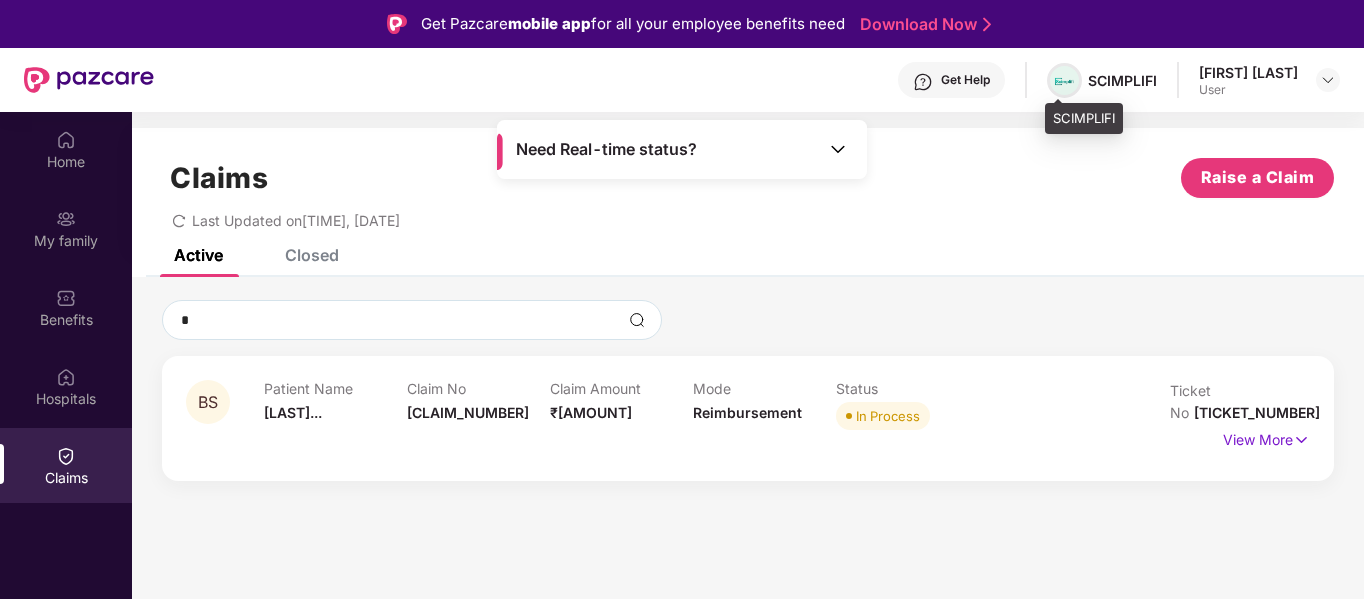 click at bounding box center (1064, 81) 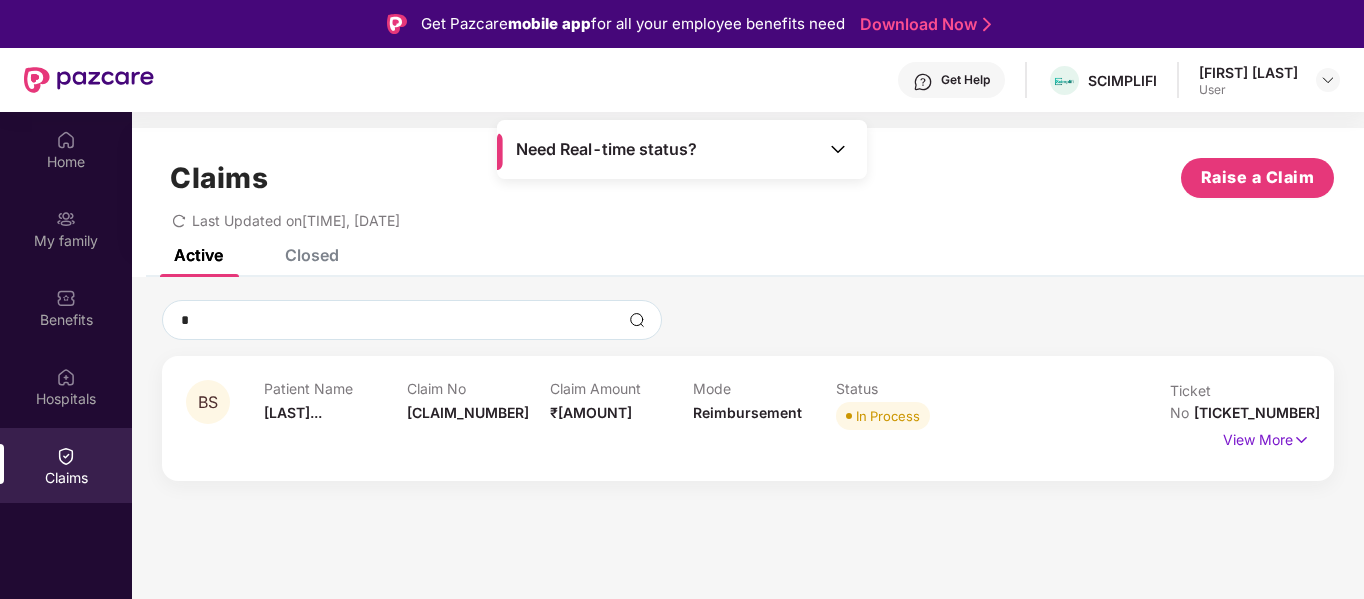 click at bounding box center [838, 149] 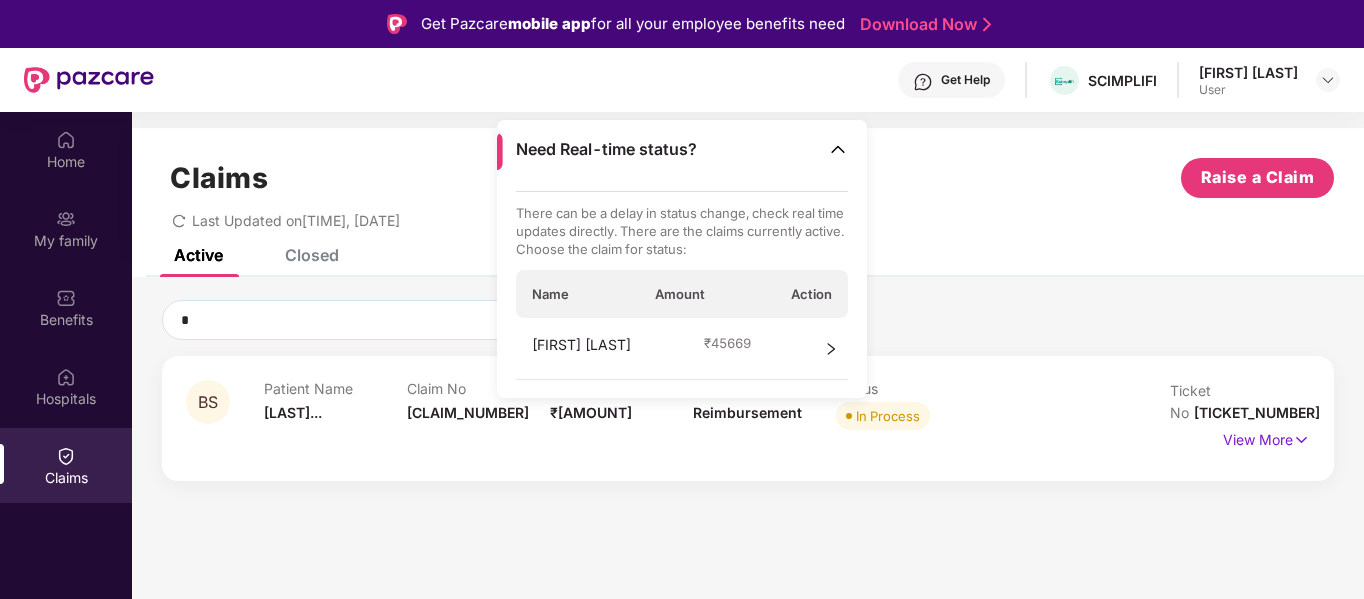 click on "Claims Raise a Claim" at bounding box center (748, 178) 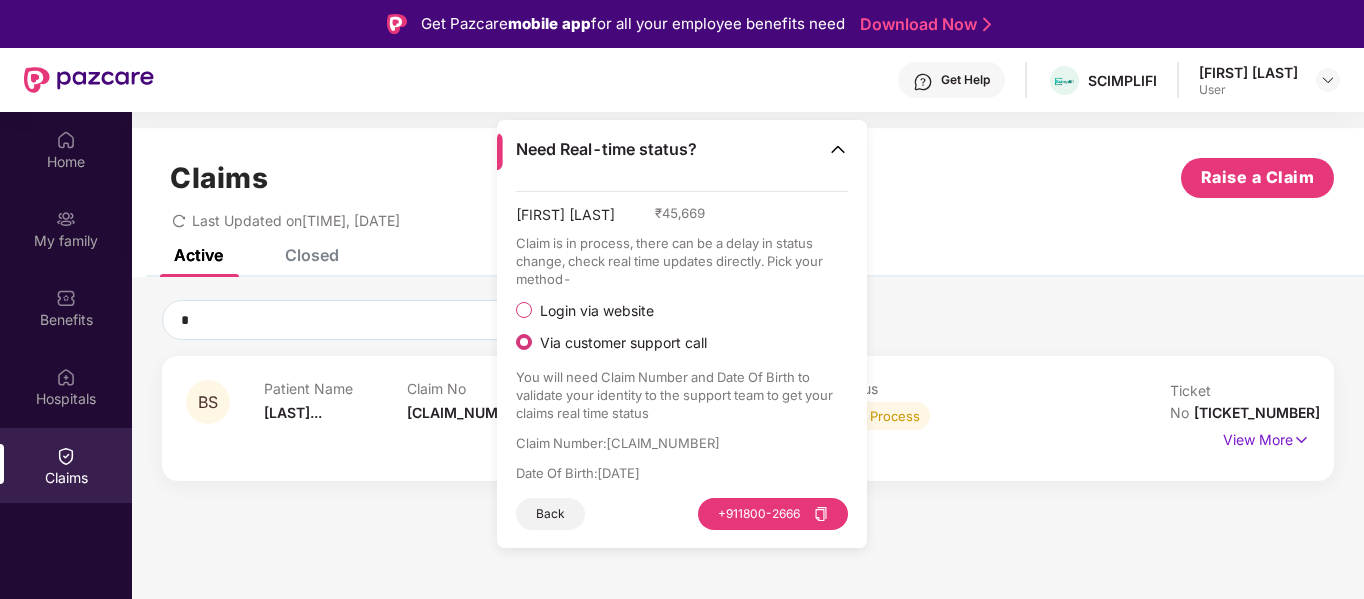 click on "Date Of Birth :  [DATE]" at bounding box center [682, 473] 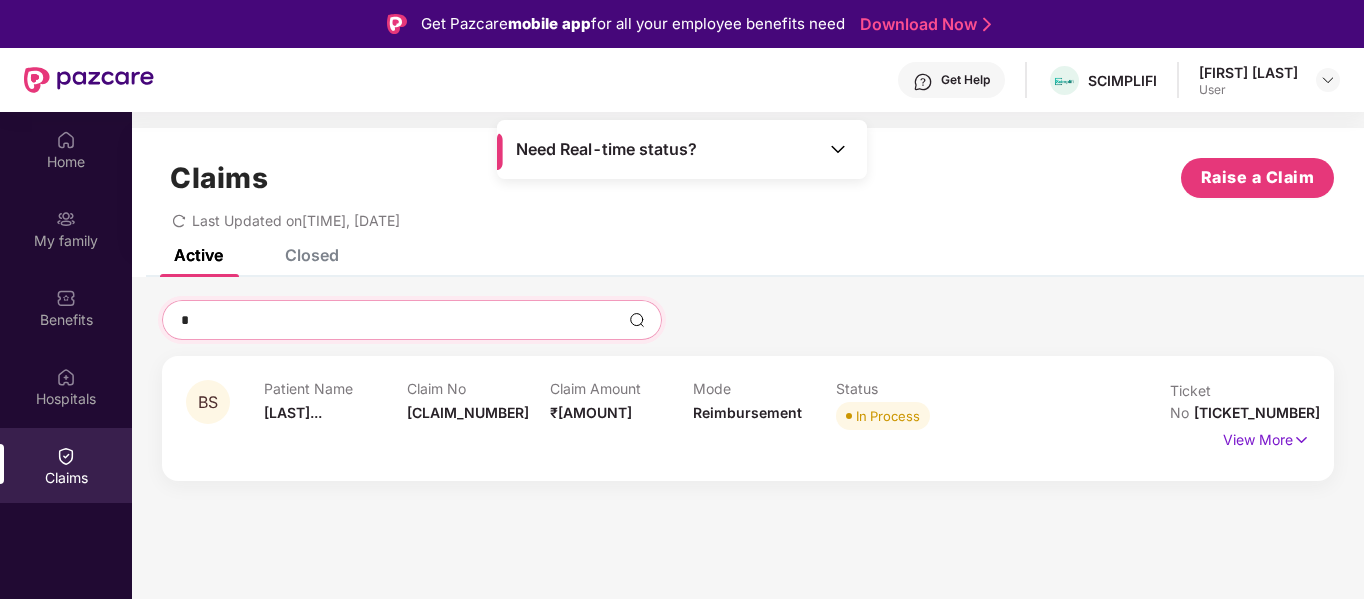 click on "*" at bounding box center (400, 320) 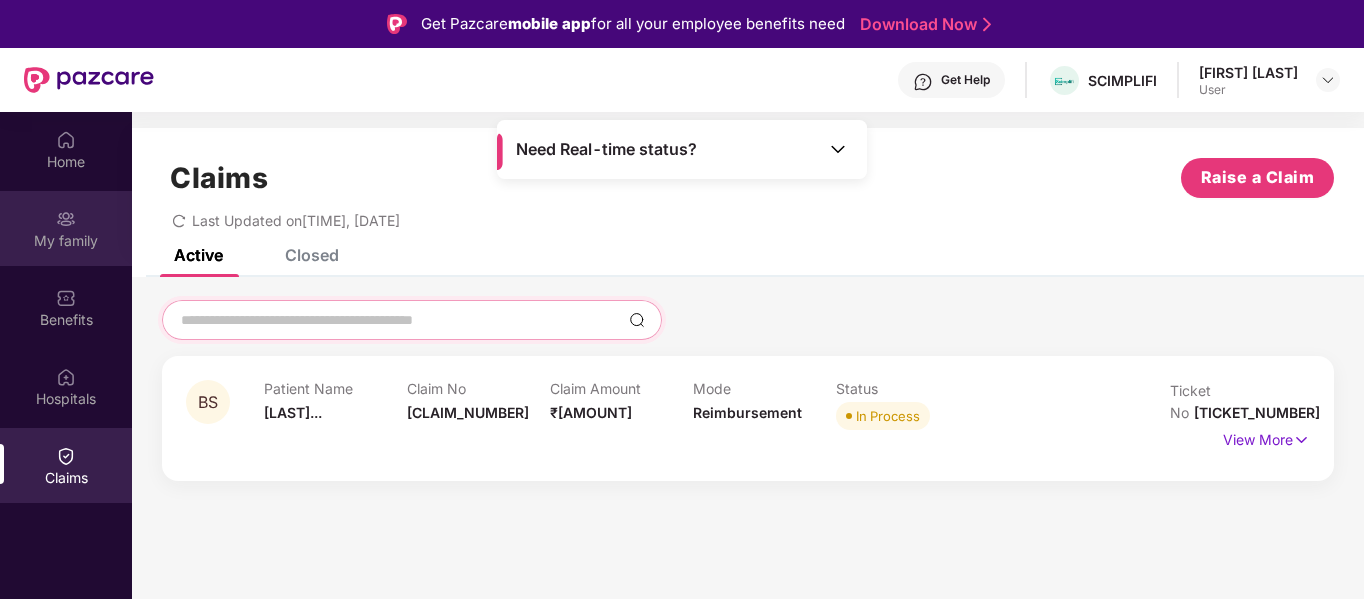type 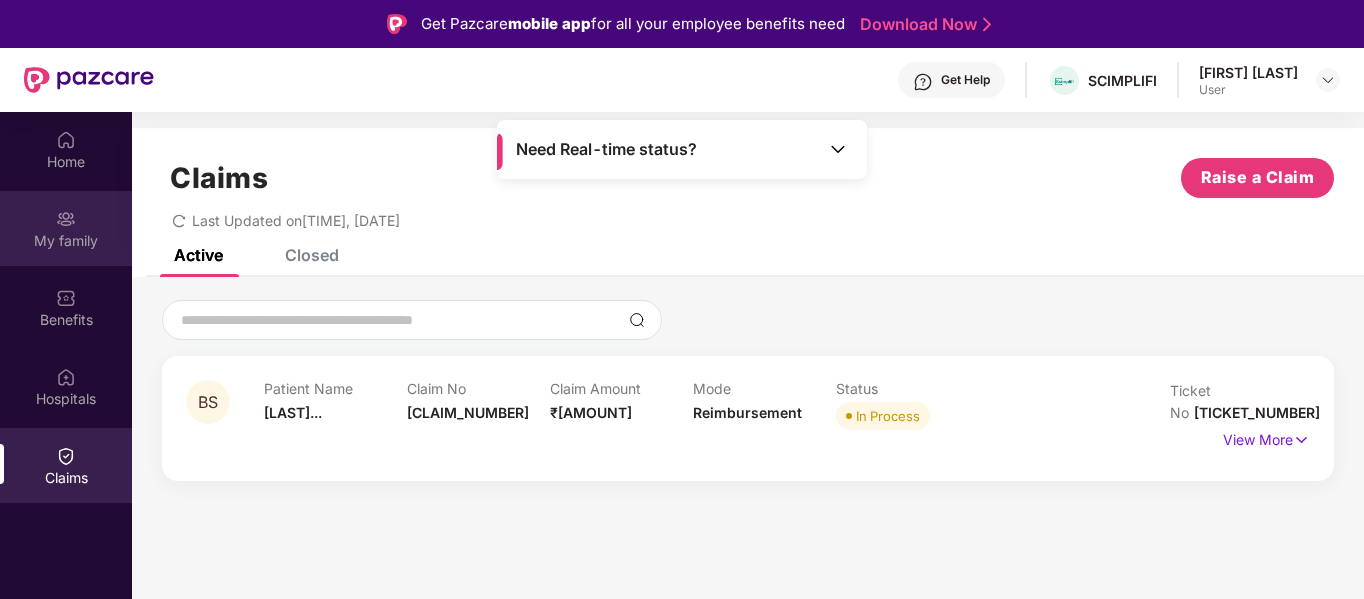 click at bounding box center [66, 219] 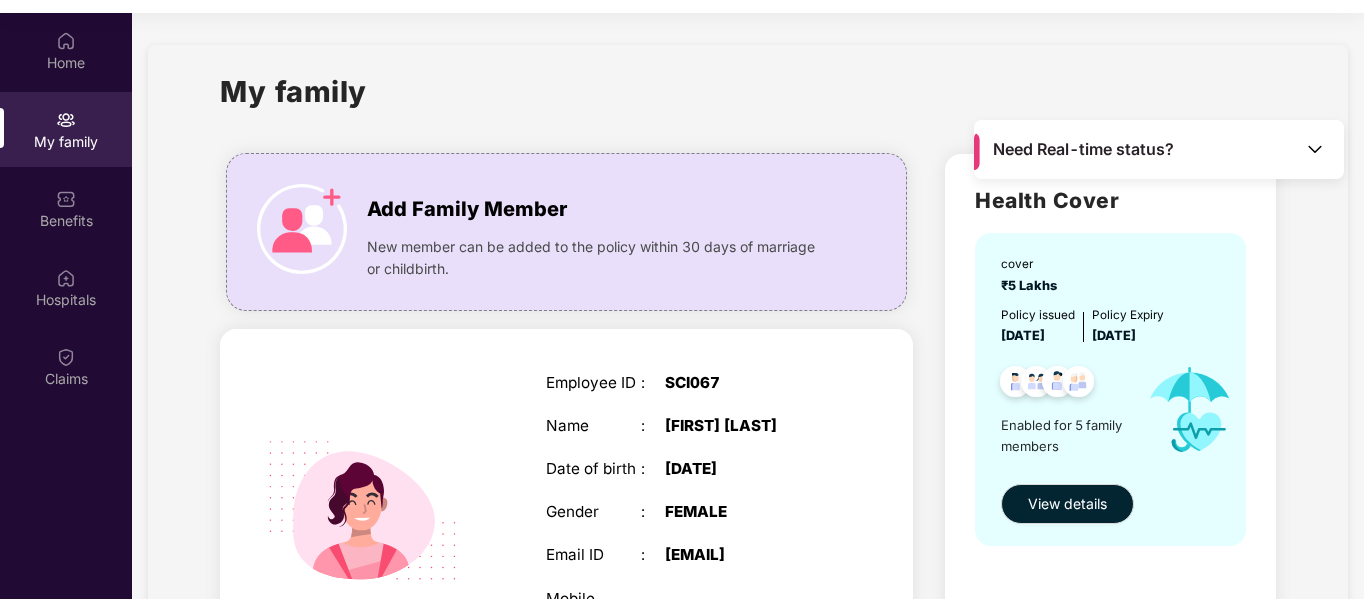 scroll, scrollTop: 112, scrollLeft: 0, axis: vertical 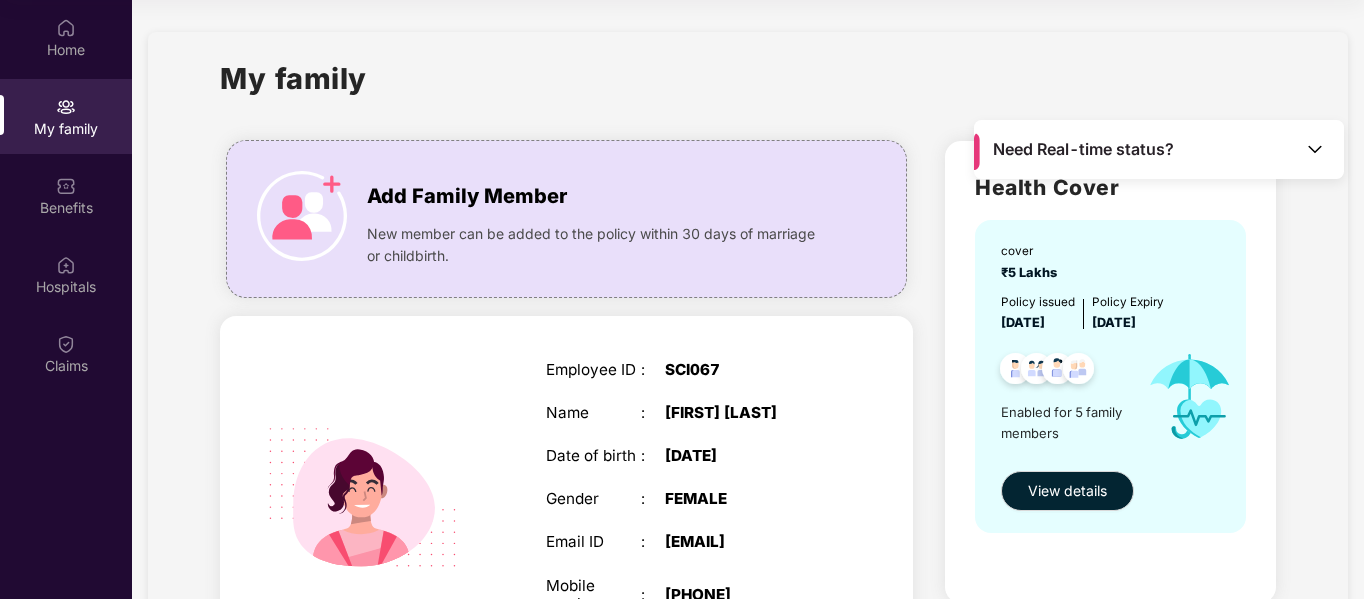 click on "[EMAIL]" at bounding box center [748, 542] 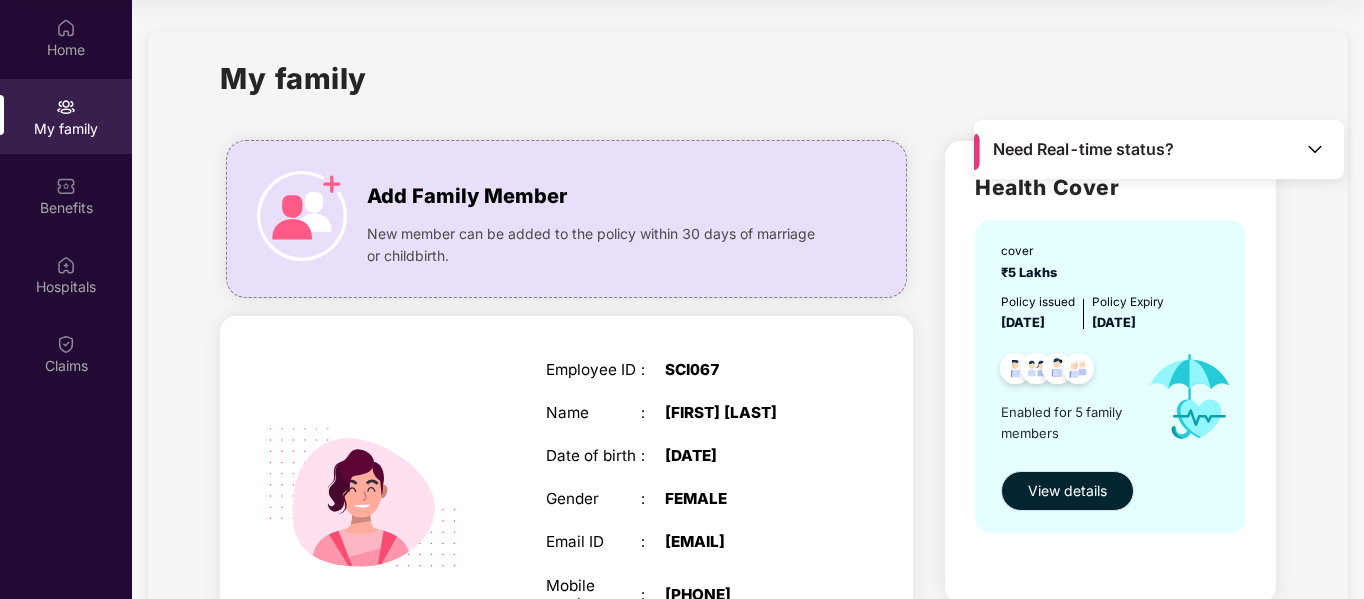 click on "View details" at bounding box center (1067, 491) 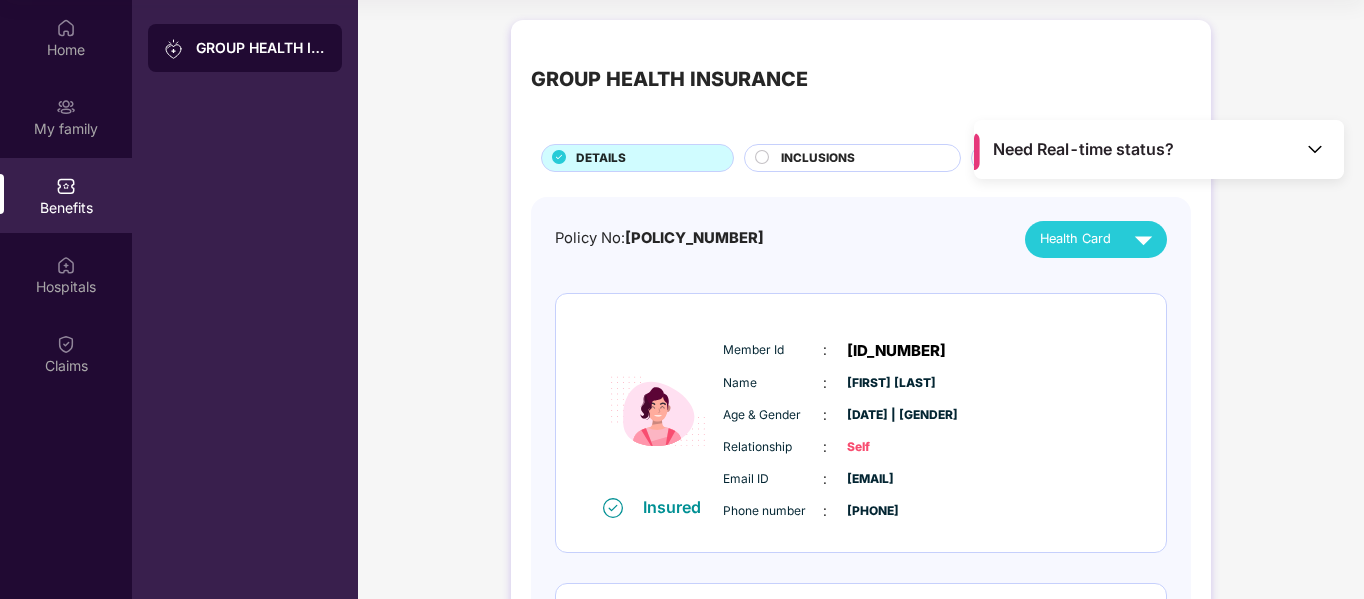 click on "GROUP HEALTH INSURANCE DETAILS INCLUSIONS EXCLUSIONS Policy No:  [POLICY_NUMBER] Health Card Insured Member Id : [ID_NUMBER] Name : [FIRST] [LAST] Age & Gender : [DATE] | [GENDER] Relationship : Self Email ID : [EMAIL] Phone number : [PHONE] Insured Member Id : [ID_NUMBER] Name : [FIRST] [LAST] Age & Gender : [DATE] | [GENDER] Relationship : Spouse Email ID : [EMAIL] Phone number : [PHONE] Insured Member Id : [ID_NUMBER] Name : [FIRST] [LAST] Age & Gender : [DATE] | [GENDER] Relationship : Child Email ID : [EMAIL] Phone number : [PHONE] Insured Member Id : [ID_NUMBER] Name : [FIRST] [LAST] Age & Gender : [DATE] | [GENDER] Relationship : Father Email ID : [EMAIL] Phone number : [PHONE] Insured Member Id : [ID_NUMBER] Name : [FIRST] [LAST] Age & Gender : [DATE] | [GENDER] Relationship : Mother Email ID : [EMAIL] Phone number :" at bounding box center [861, 924] 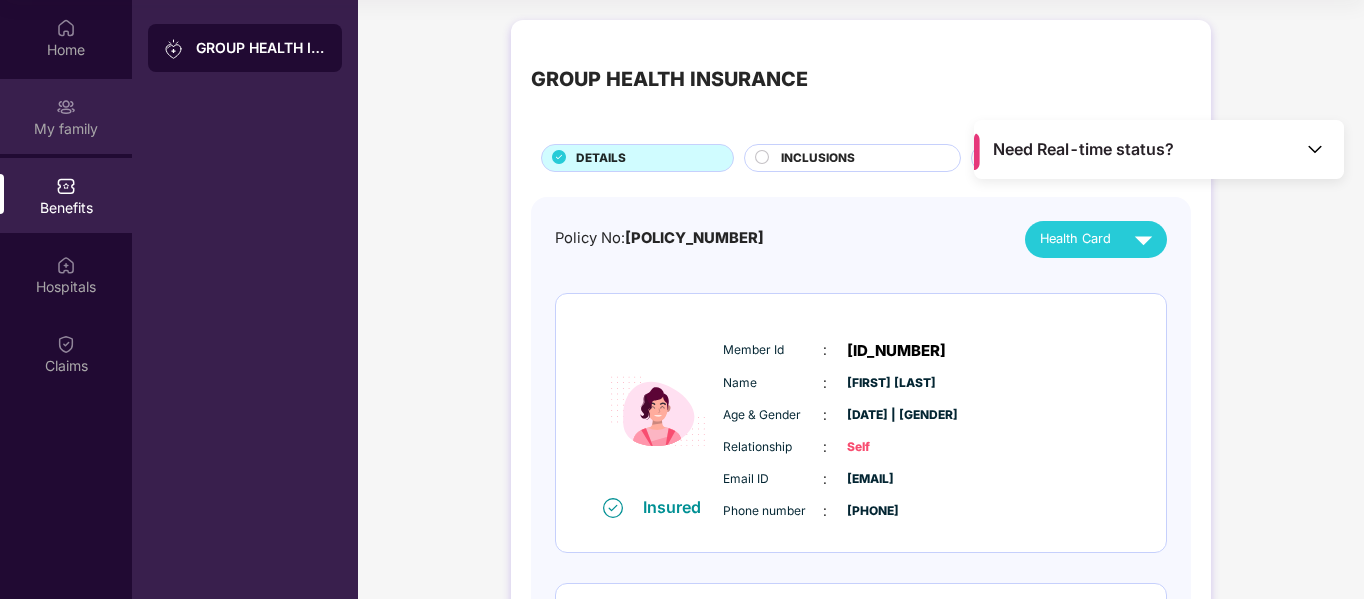 click at bounding box center [66, 107] 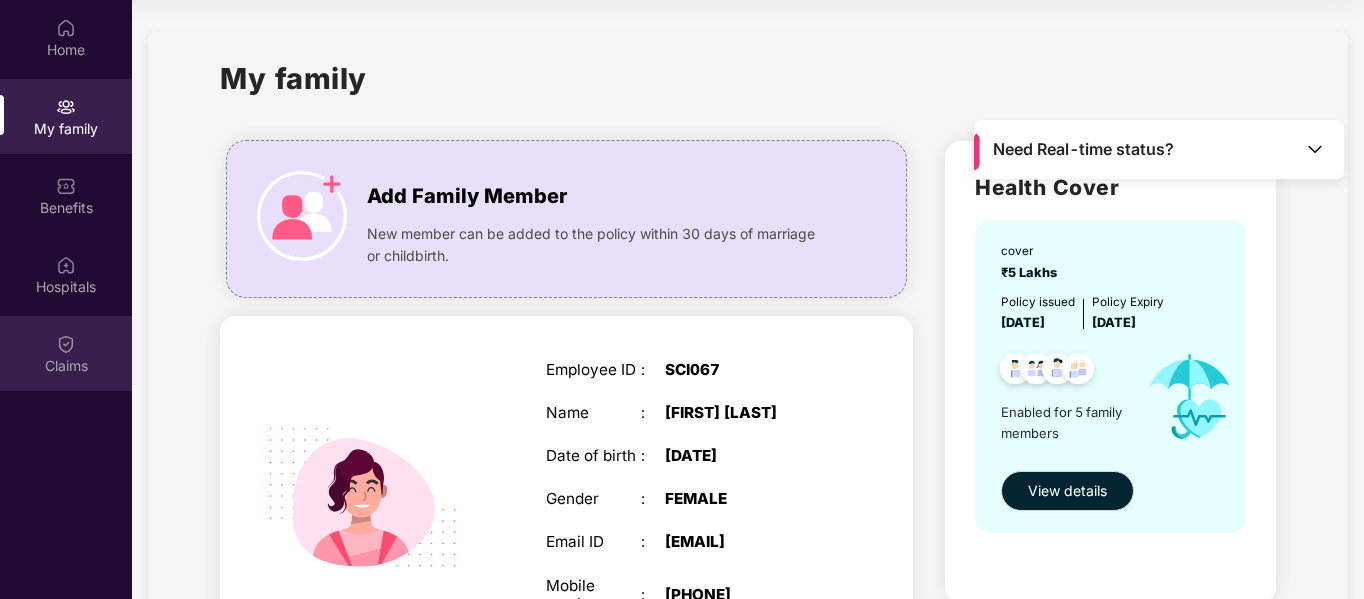 click at bounding box center [66, 344] 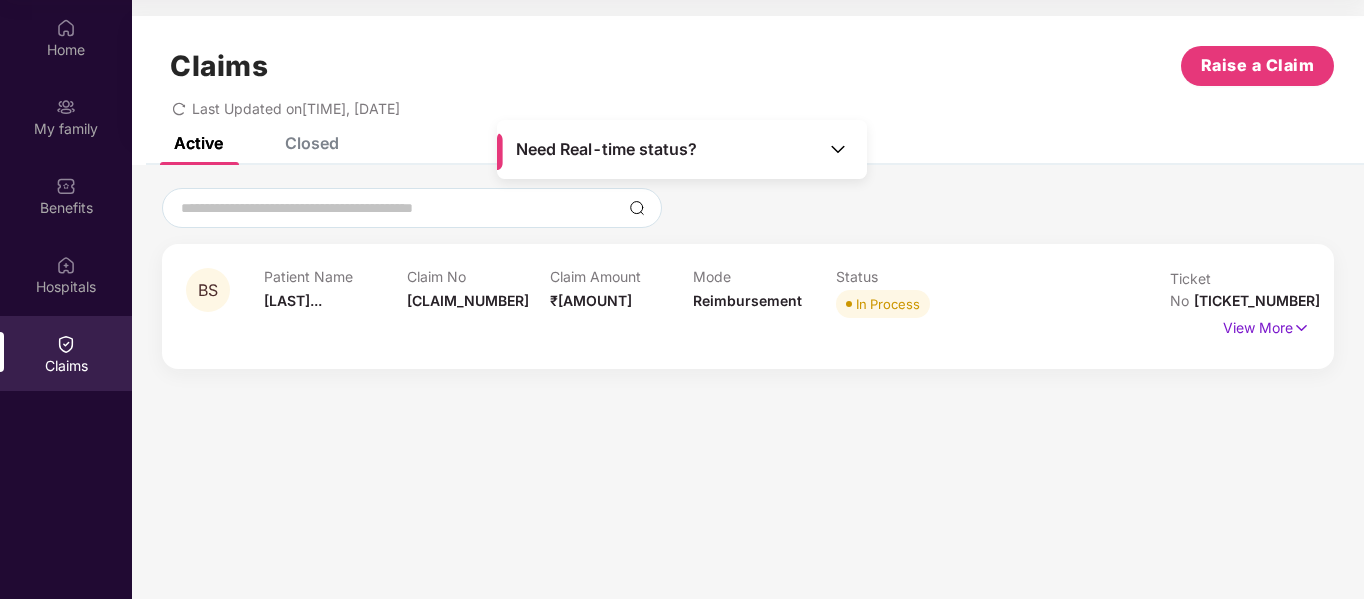 click on "Claims Raise a Claim Last Updated on  [TIME], [DATE] Active Closed BS Patient Name [LAST]...   Claim No [CLAIM_NUMBER] Claim Amount ₹[AMOUNT] Mode Reimbursement Status In Process Ticket No [TICKET_NUMBER] View More" at bounding box center (748, 299) 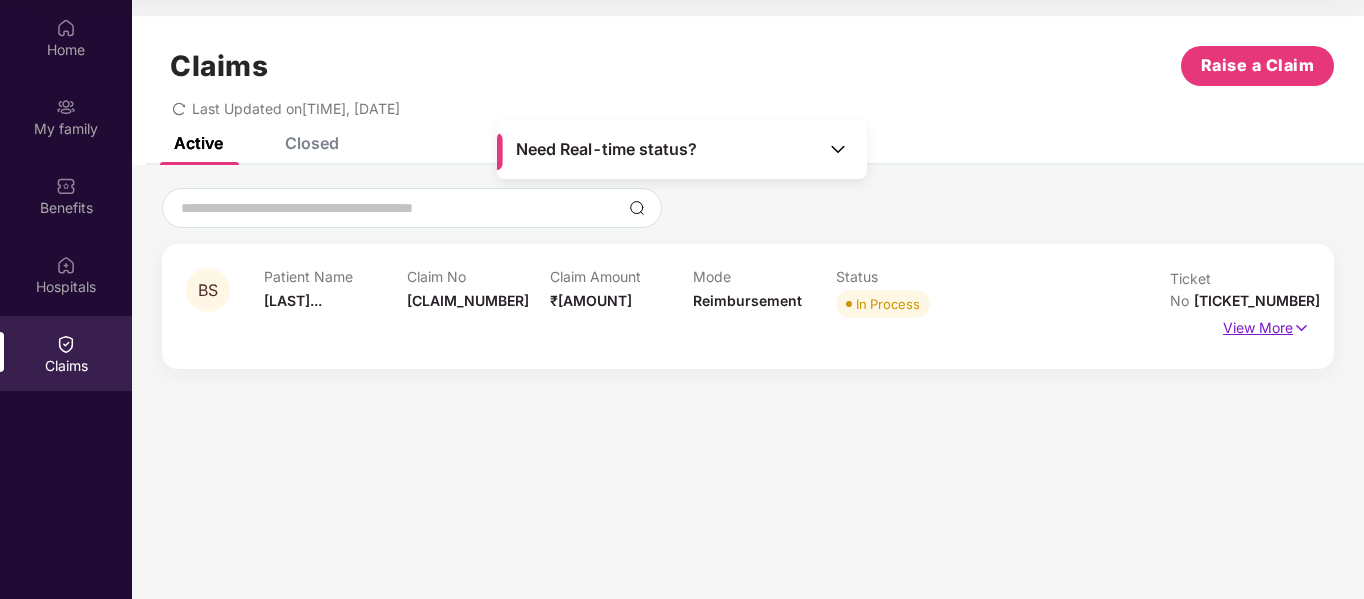 click at bounding box center (1301, 328) 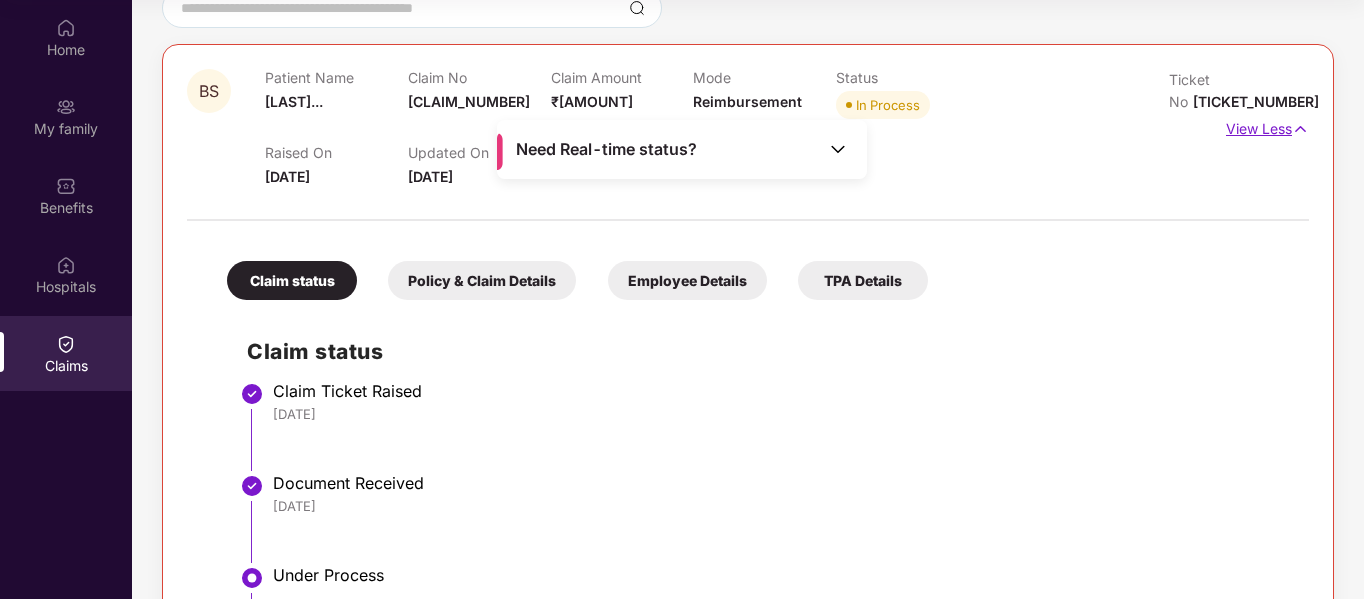 scroll, scrollTop: 240, scrollLeft: 0, axis: vertical 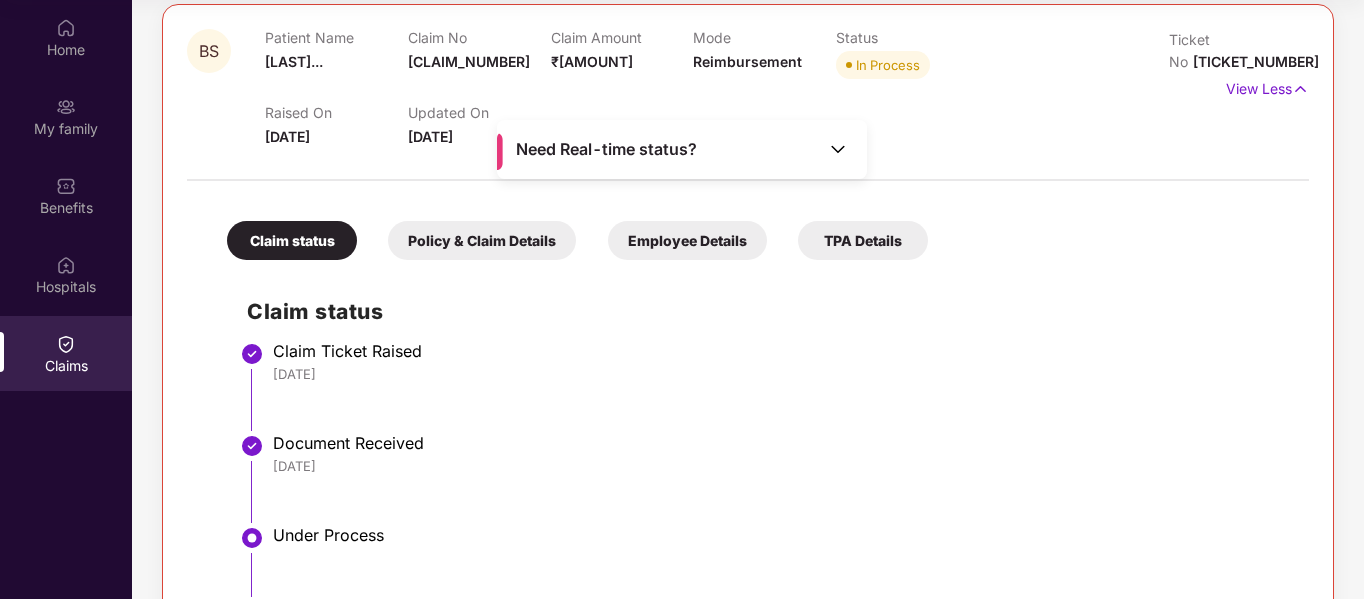 click on "Policy & Claim Details" at bounding box center [482, 240] 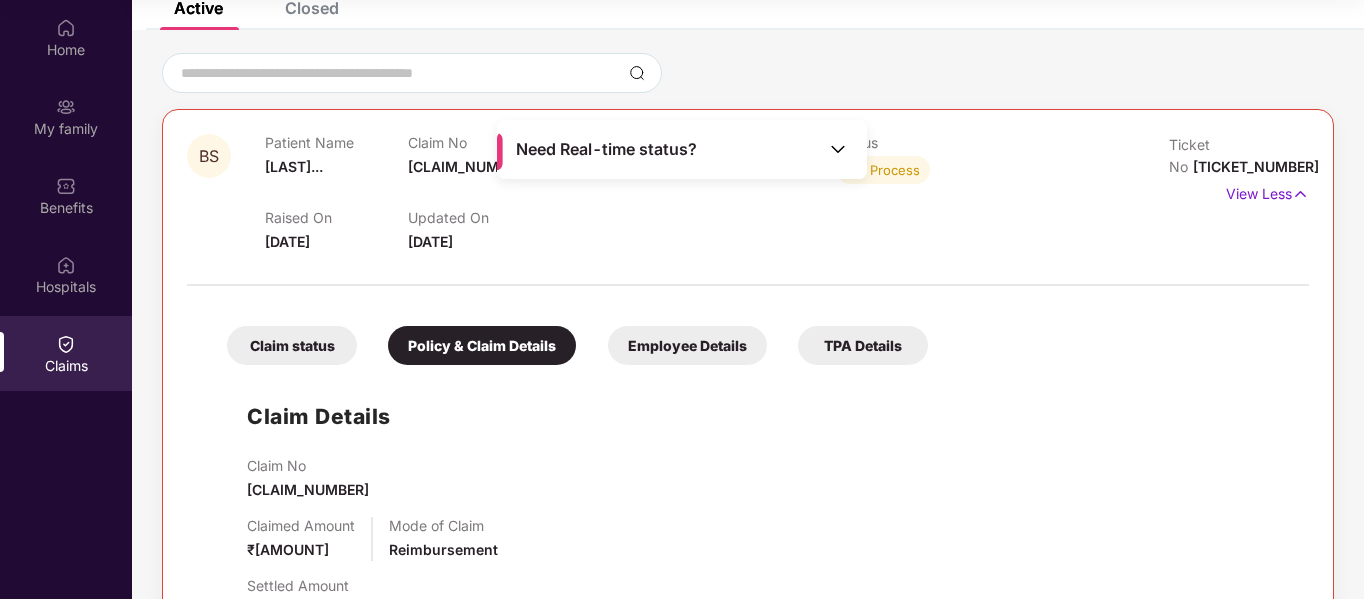 scroll, scrollTop: 133, scrollLeft: 0, axis: vertical 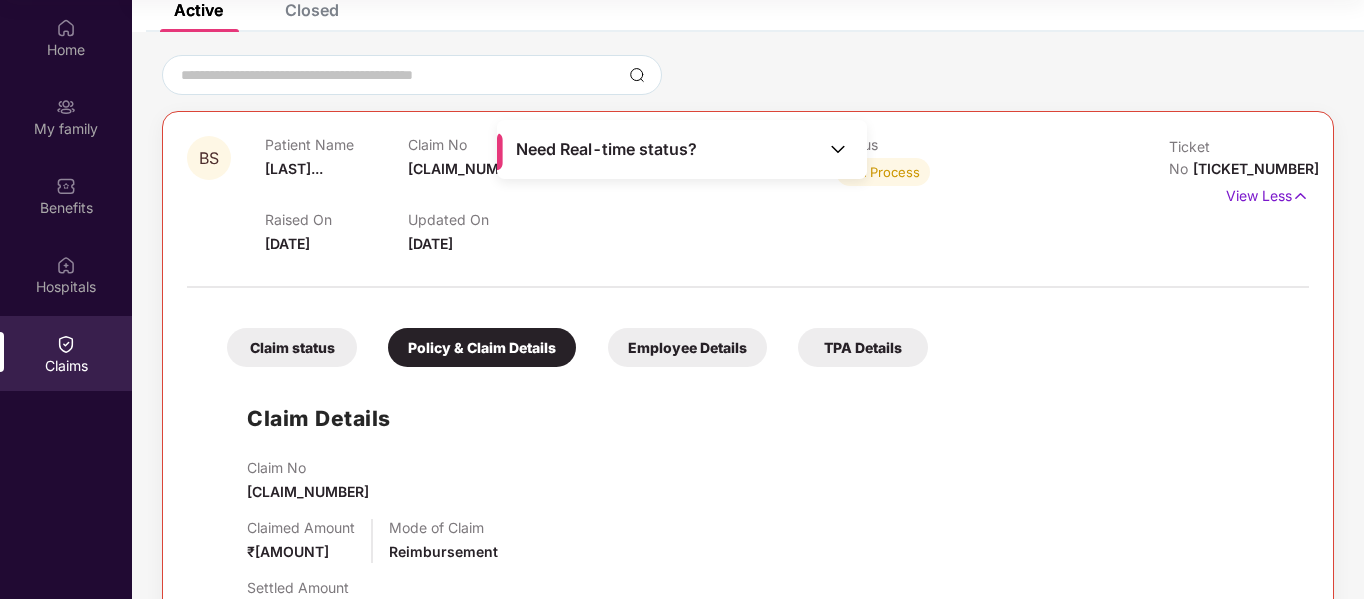 click on "TPA Details" at bounding box center [863, 347] 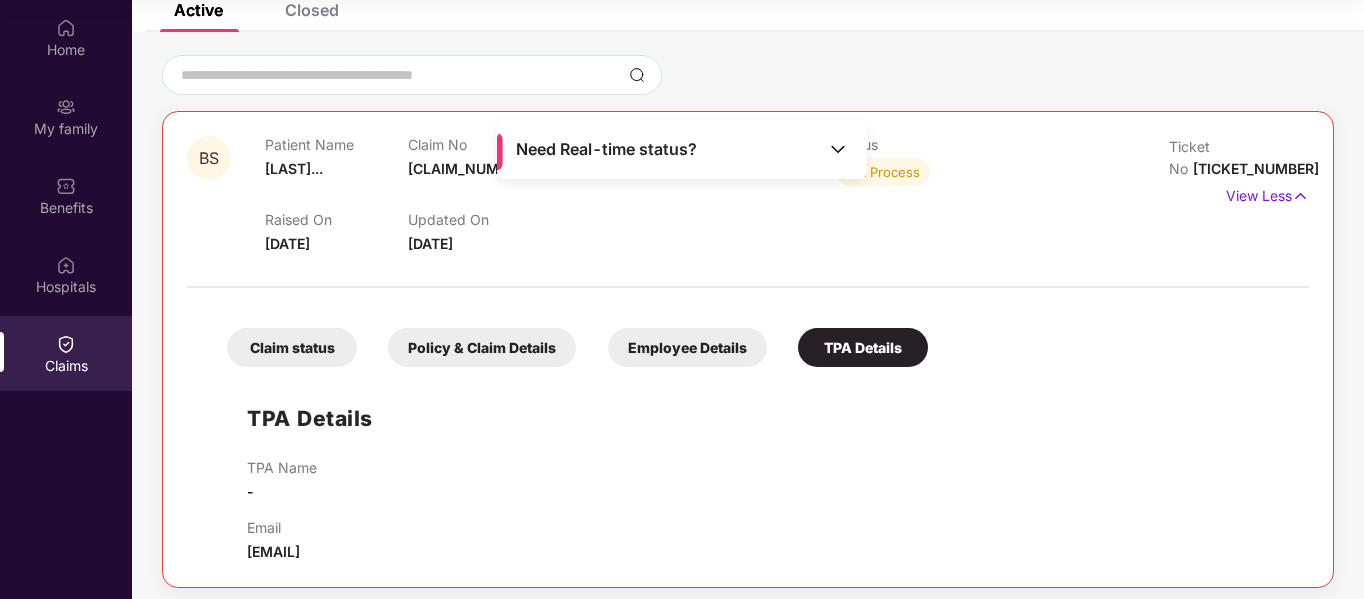 click on "TPA Details TPA Name - Email [EMAIL]" at bounding box center (748, 470) 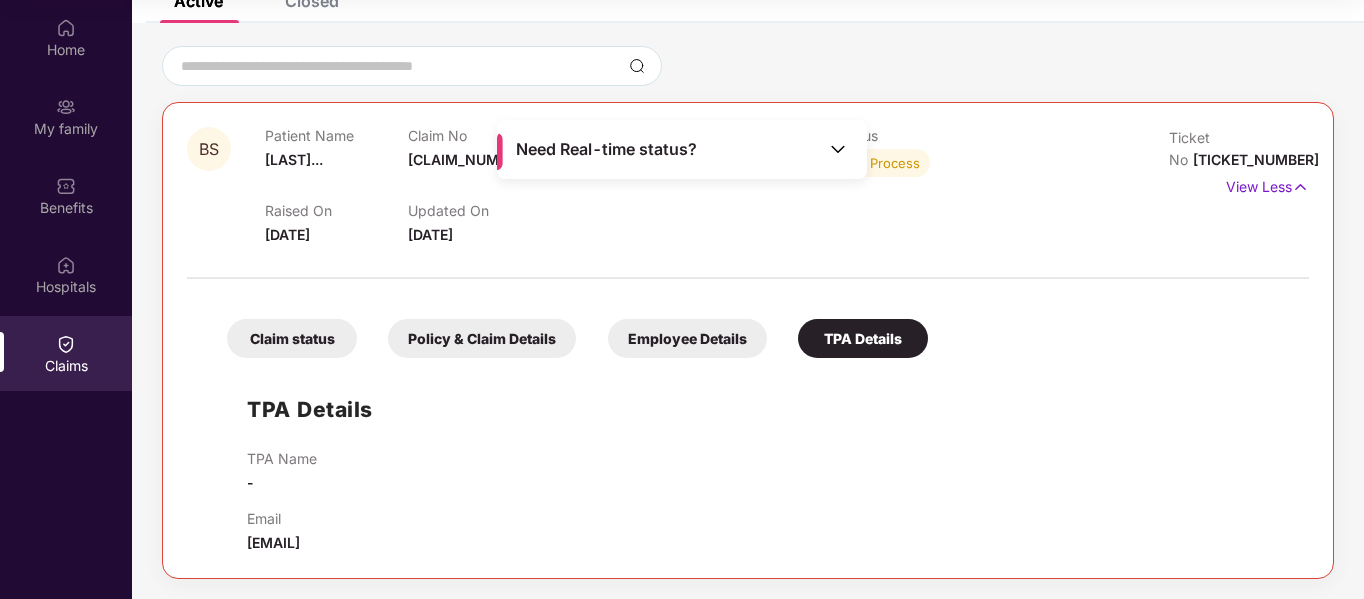 click on "Claim status" at bounding box center [292, 338] 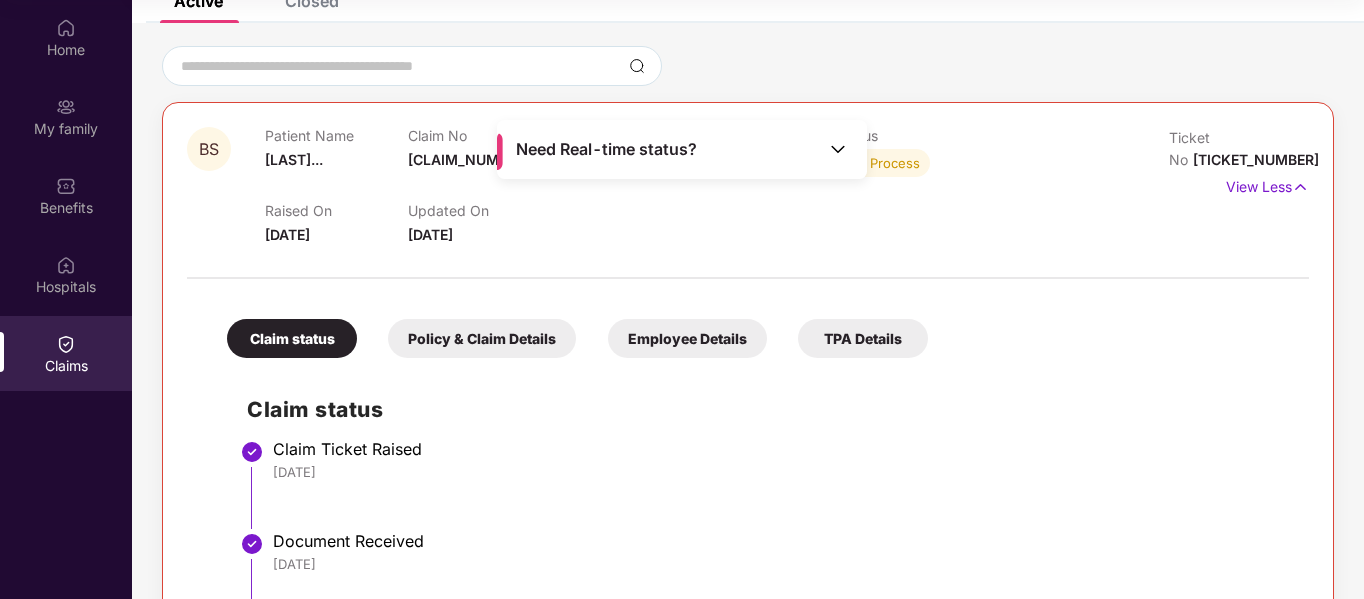 click on "Claim status Claim Ticket Raised [DATE] Document Received [DATE] Under Process Approved Pending Settled Pending" at bounding box center (748, 606) 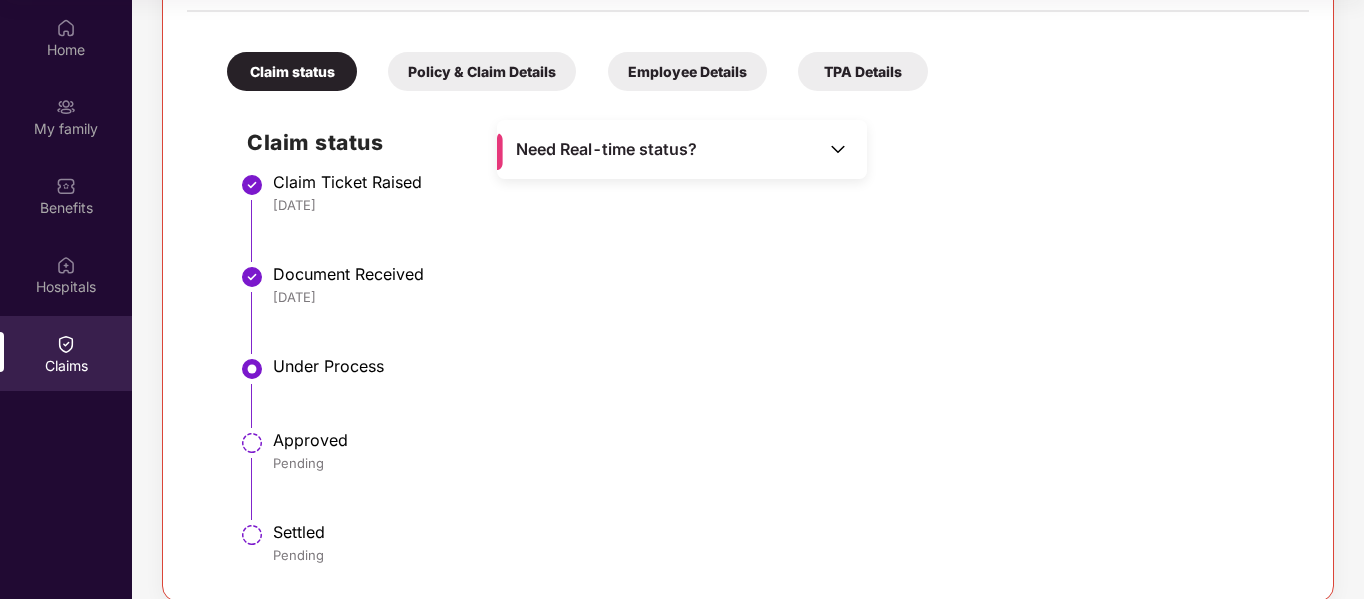scroll, scrollTop: 432, scrollLeft: 0, axis: vertical 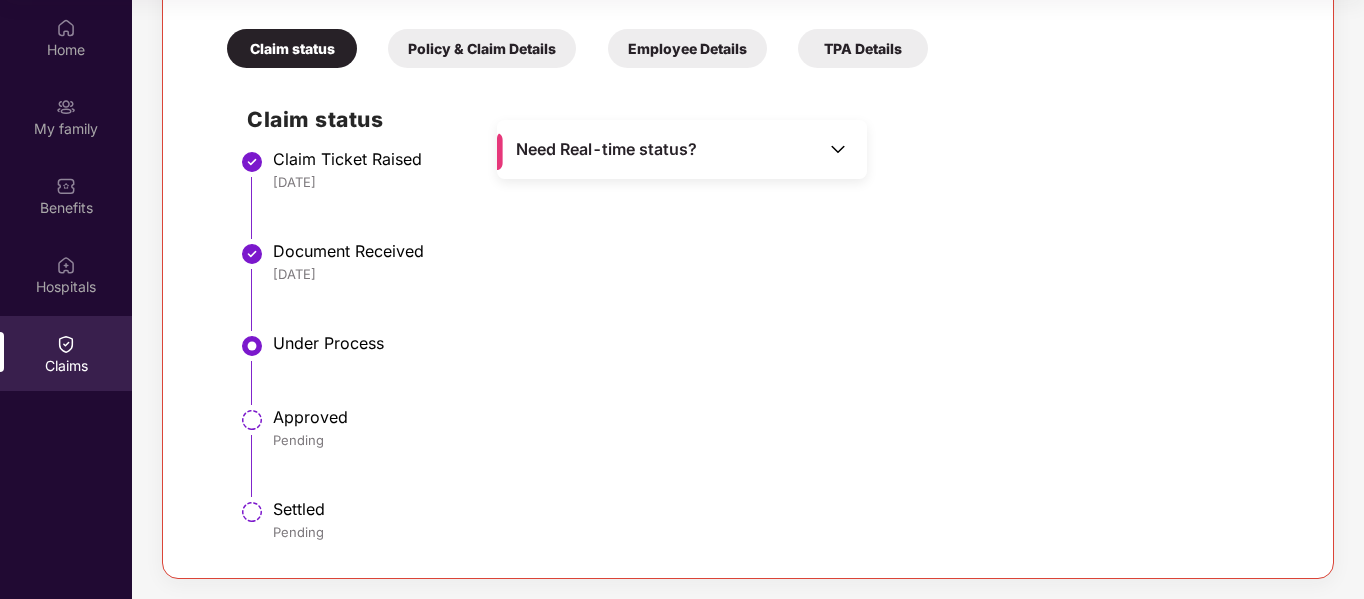 click at bounding box center (838, 149) 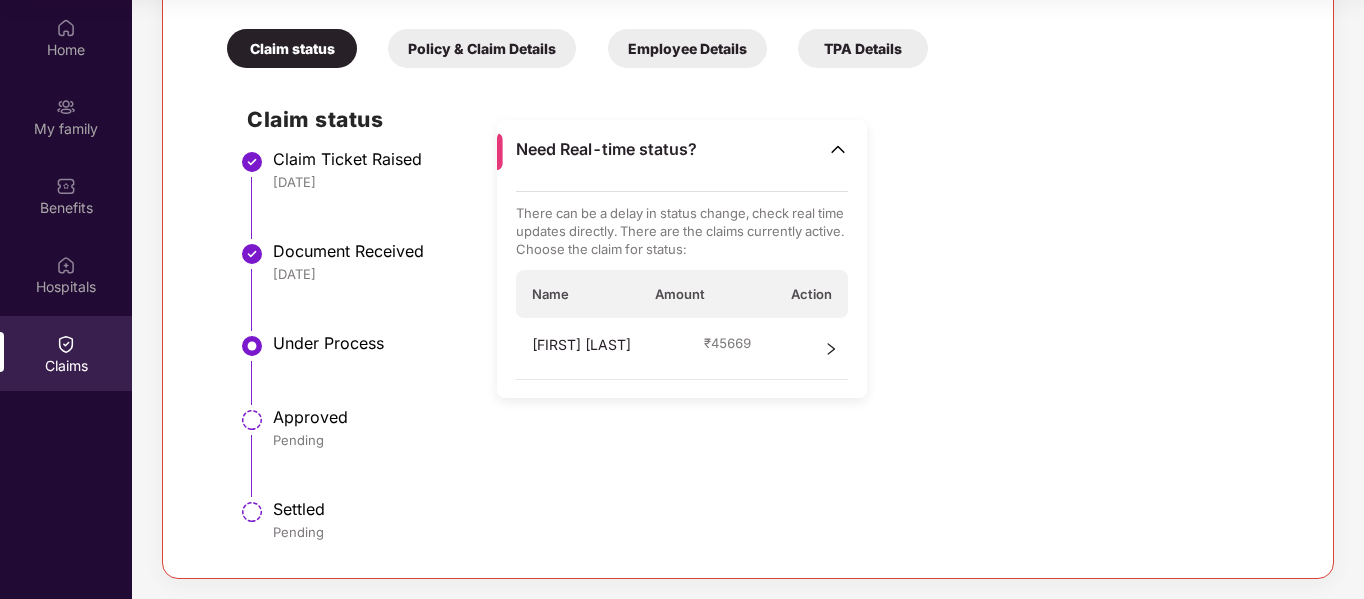 click on "Document Received [DATE]" at bounding box center (768, 294) 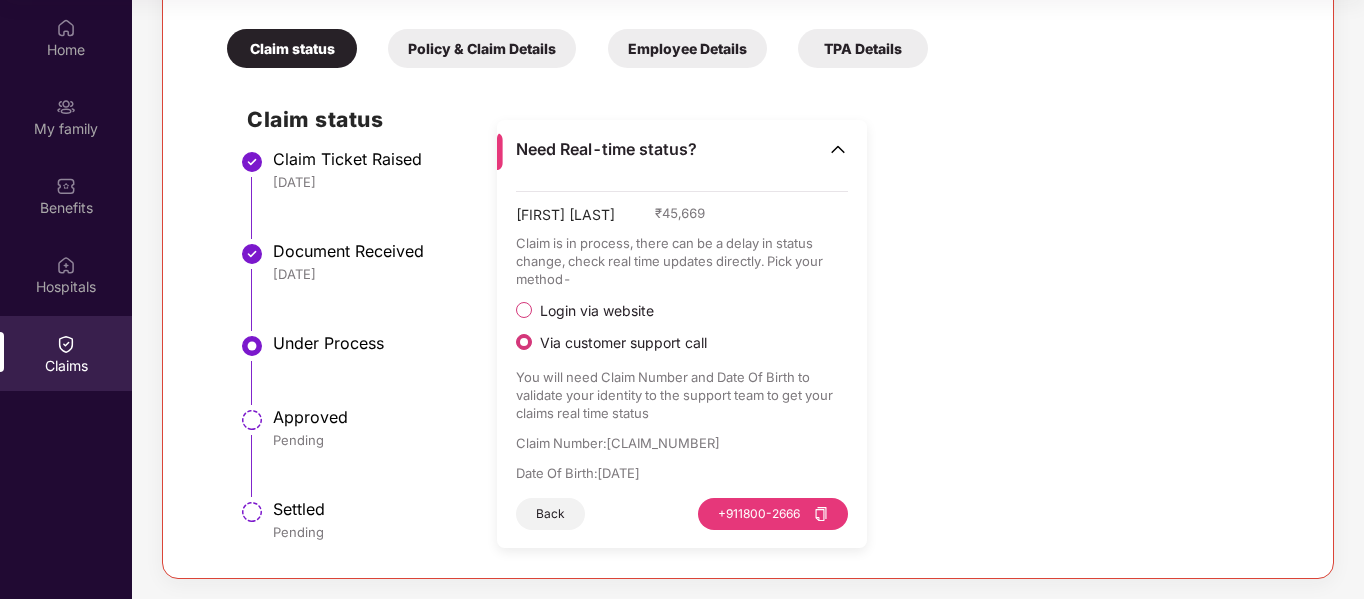 click on "Under Process" at bounding box center [781, 343] 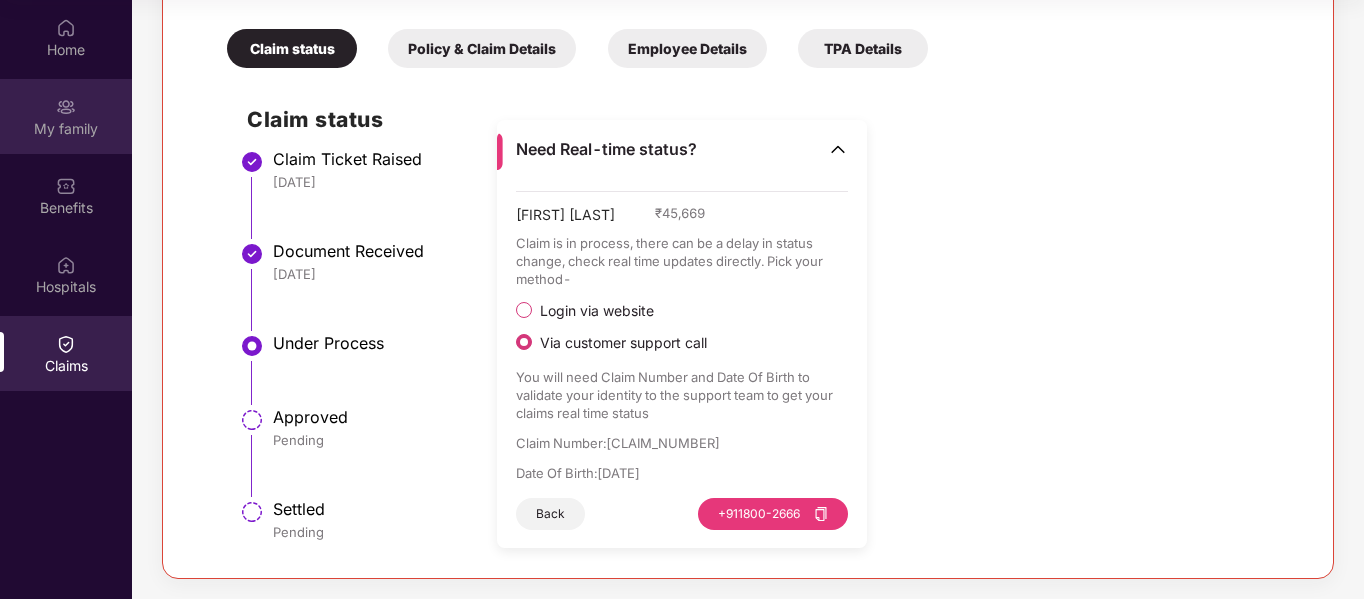 click at bounding box center (66, 107) 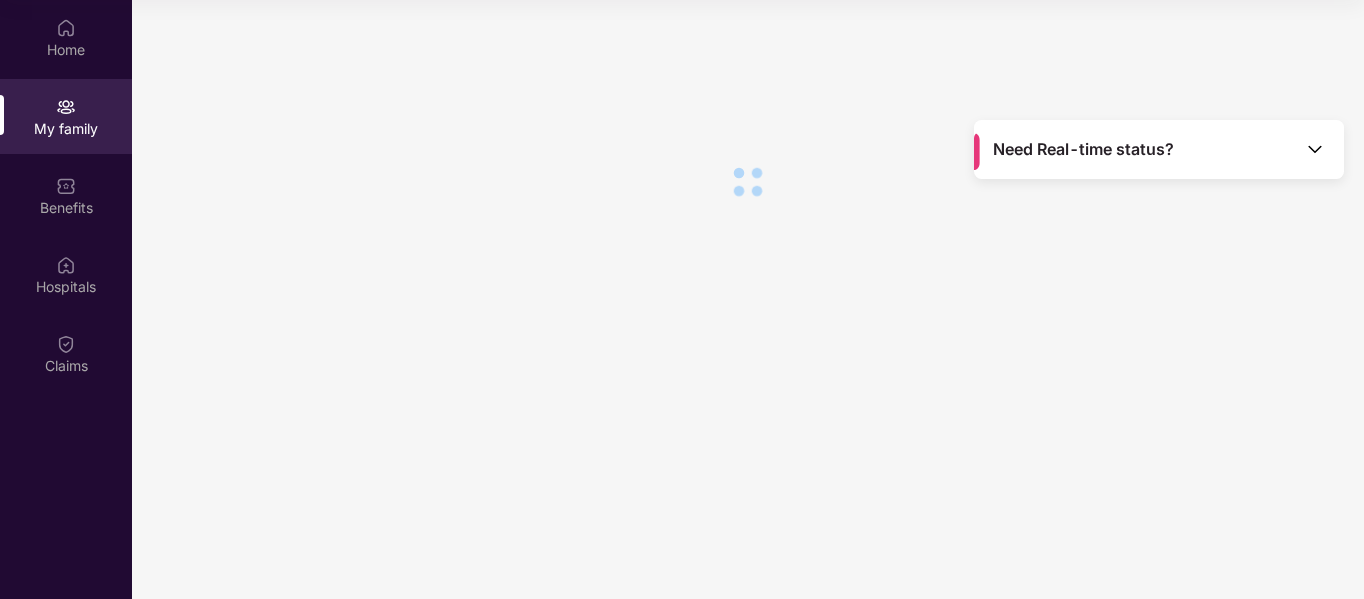 scroll, scrollTop: 0, scrollLeft: 0, axis: both 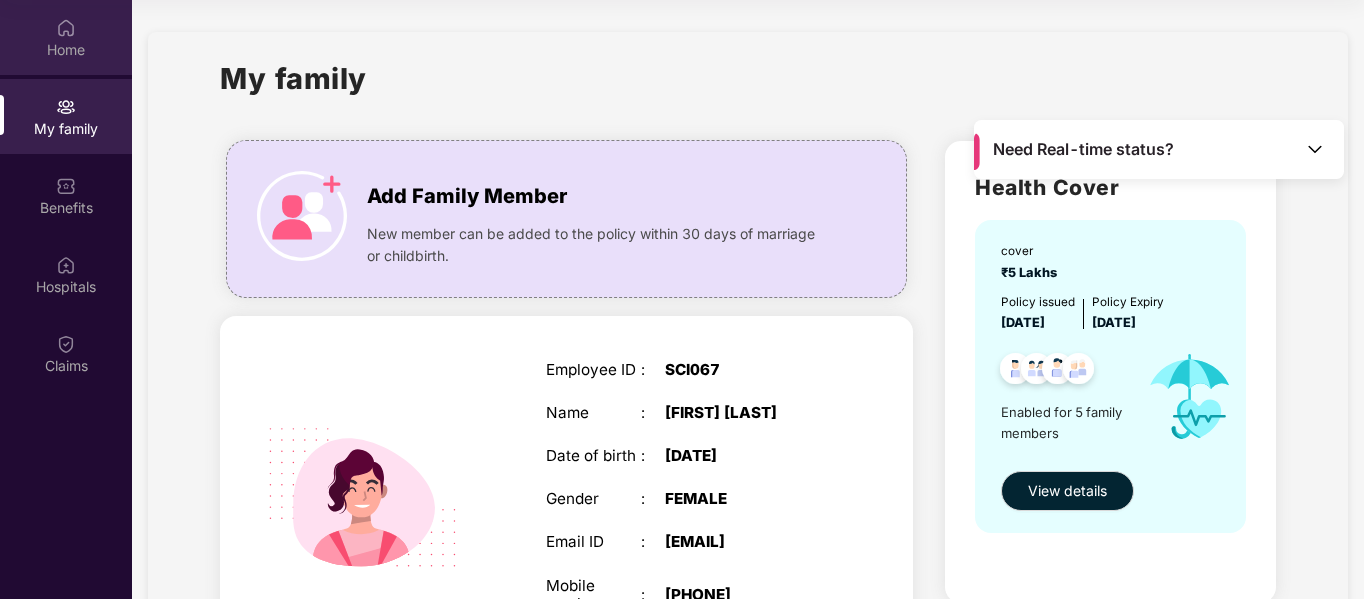 click at bounding box center (66, 28) 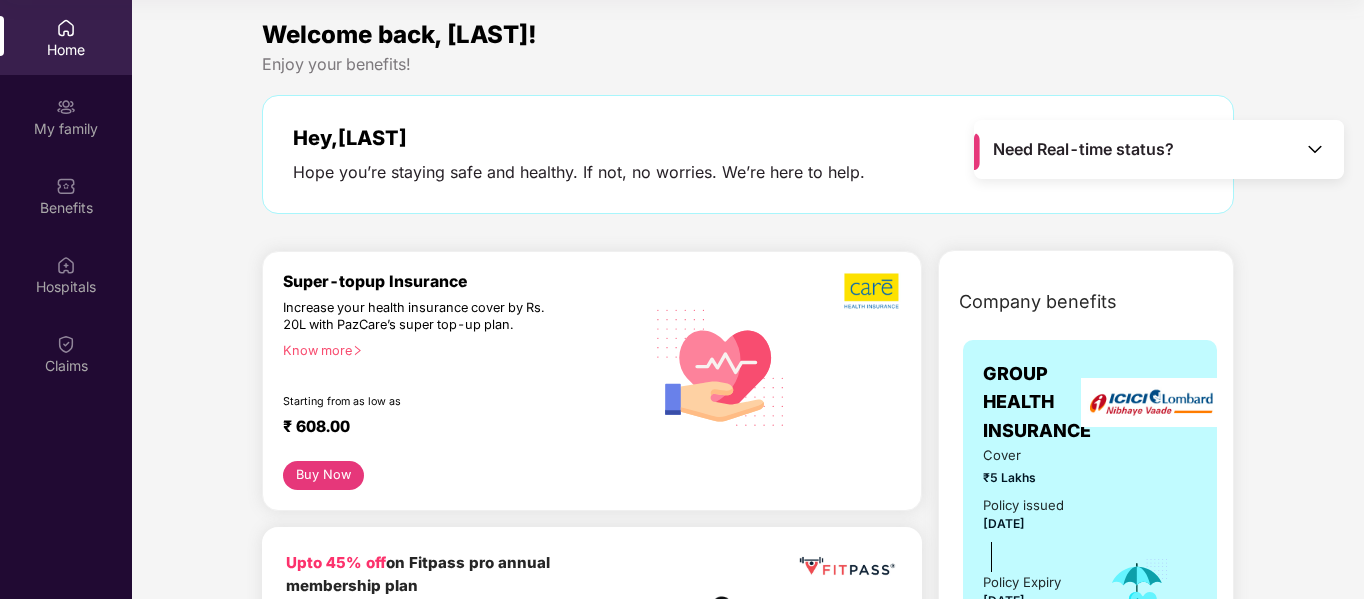 click at bounding box center [66, 28] 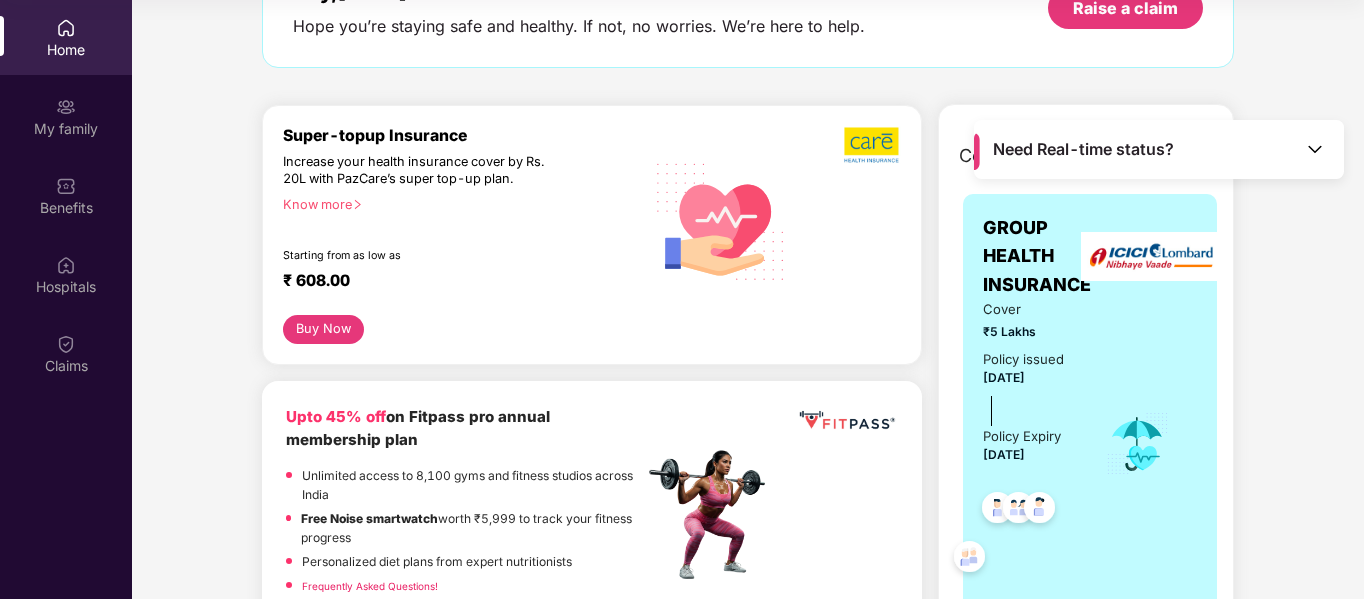 scroll, scrollTop: 0, scrollLeft: 0, axis: both 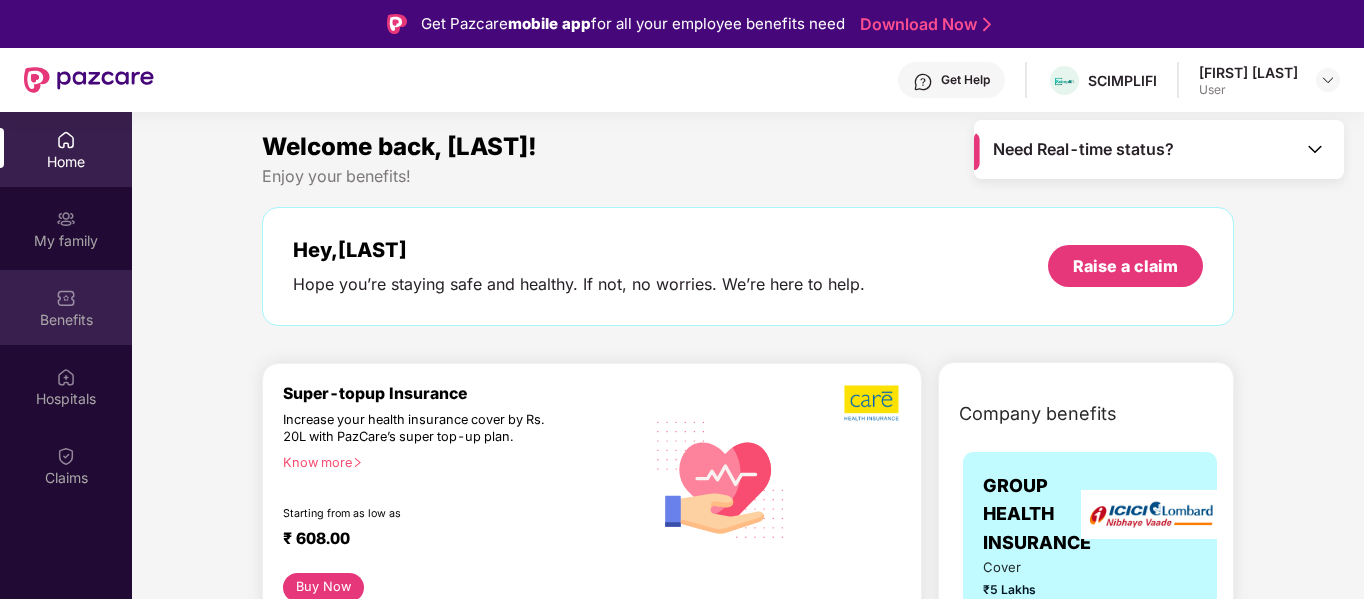click on "Benefits" at bounding box center [66, 320] 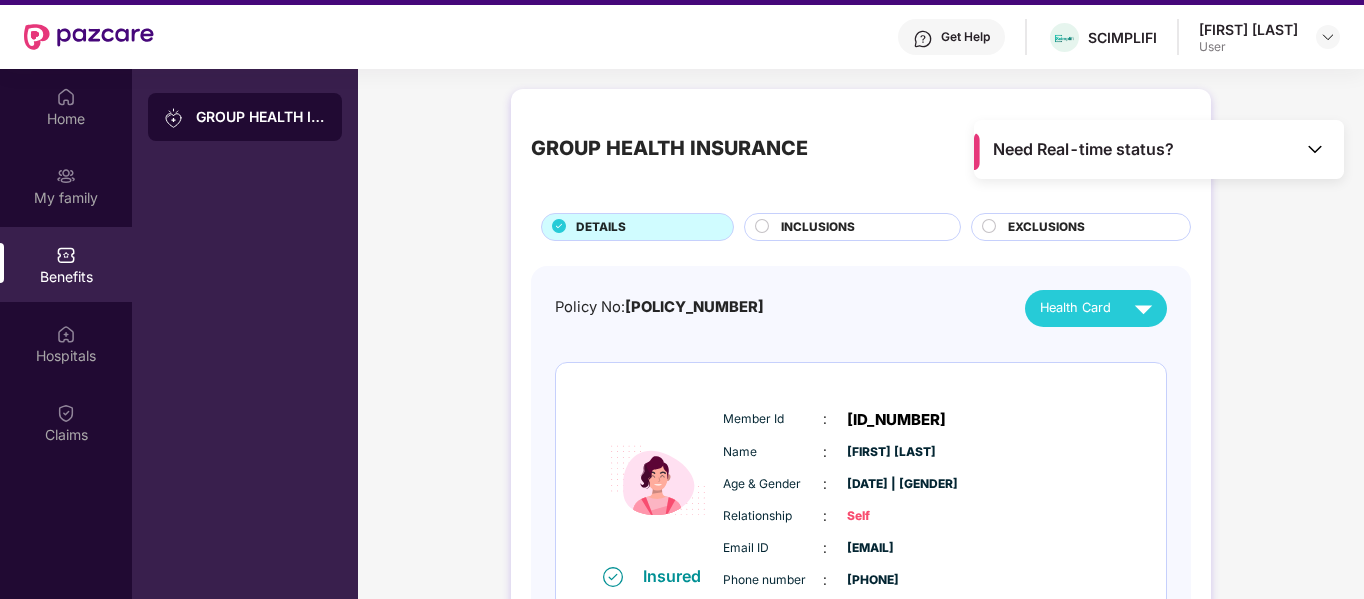 scroll, scrollTop: 45, scrollLeft: 0, axis: vertical 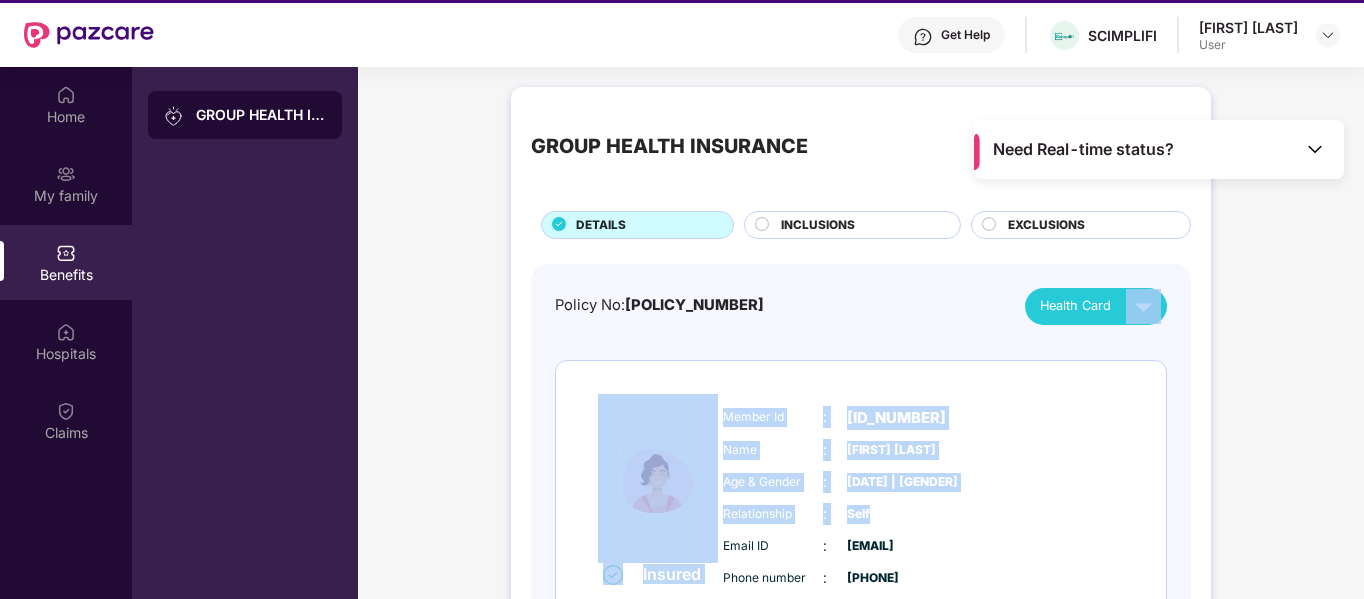 drag, startPoint x: 1361, startPoint y: 295, endPoint x: 1063, endPoint y: 495, distance: 358.89273 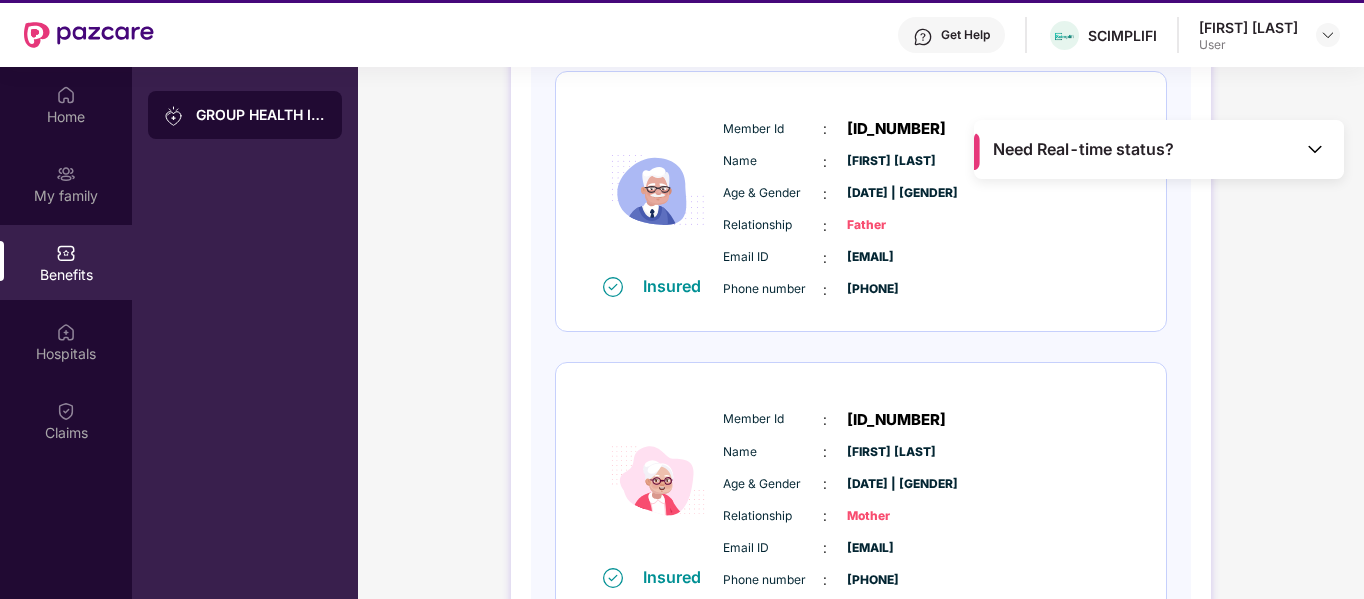 scroll, scrollTop: 1200, scrollLeft: 0, axis: vertical 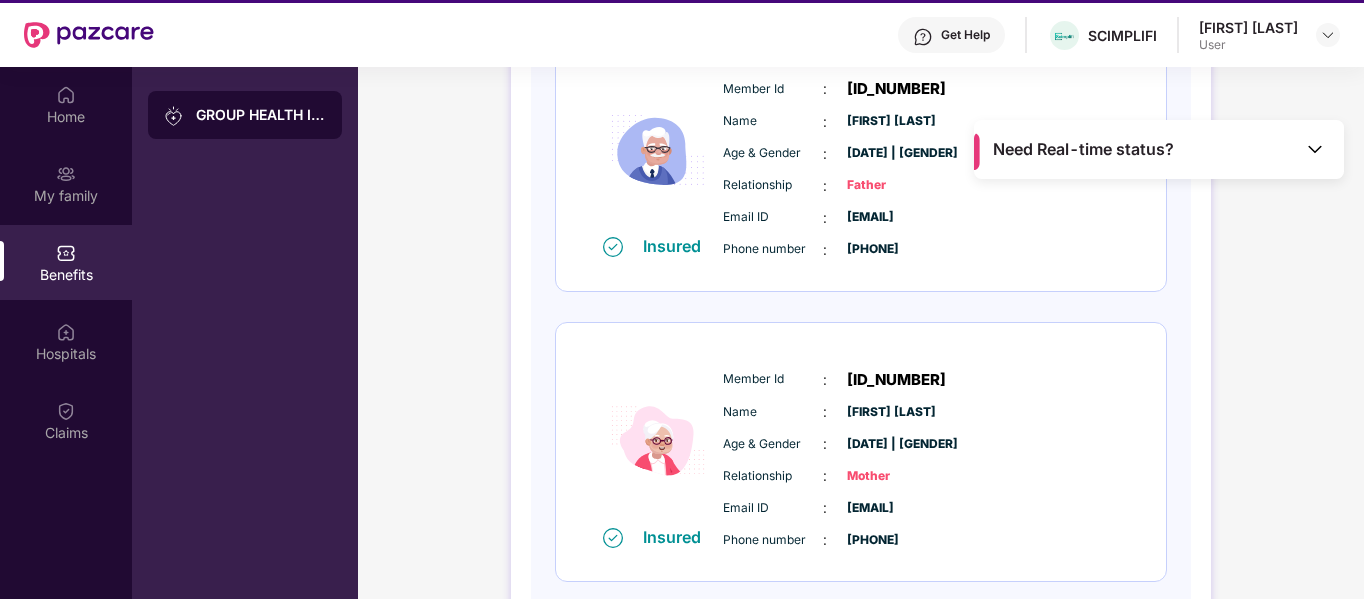 click on "GROUP HEALTH INSURANCE DETAILS INCLUSIONS EXCLUSIONS Policy No:  [POLICY_NUMBER] Health Card Insured Member Id : [ID_NUMBER] Name : [FIRST] [LAST] Age & Gender : [DATE] | [GENDER] Relationship : Self Email ID : [EMAIL] Phone number : [PHONE] Insured Member Id : [ID_NUMBER] Name : [FIRST] [LAST] Age & Gender : [DATE] | [GENDER] Relationship : Spouse Email ID : [EMAIL] Phone number : [PHONE] Insured Member Id : [ID_NUMBER] Name : [FIRST] [LAST] Age & Gender : [DATE] | [GENDER] Relationship : Child Email ID : [EMAIL] Phone number : [PHONE] Insured Member Id : [ID_NUMBER] Name : [FIRST] [LAST] Age & Gender : [DATE] | [GENDER] Relationship : Father Email ID : [EMAIL] Phone number : [PHONE] Insured Member Id : [ID_NUMBER] Name : [FIRST] [LAST] Age & Gender : [DATE] | [GENDER] Relationship : Mother Email ID : [EMAIL] Phone number :" at bounding box center [861, -209] 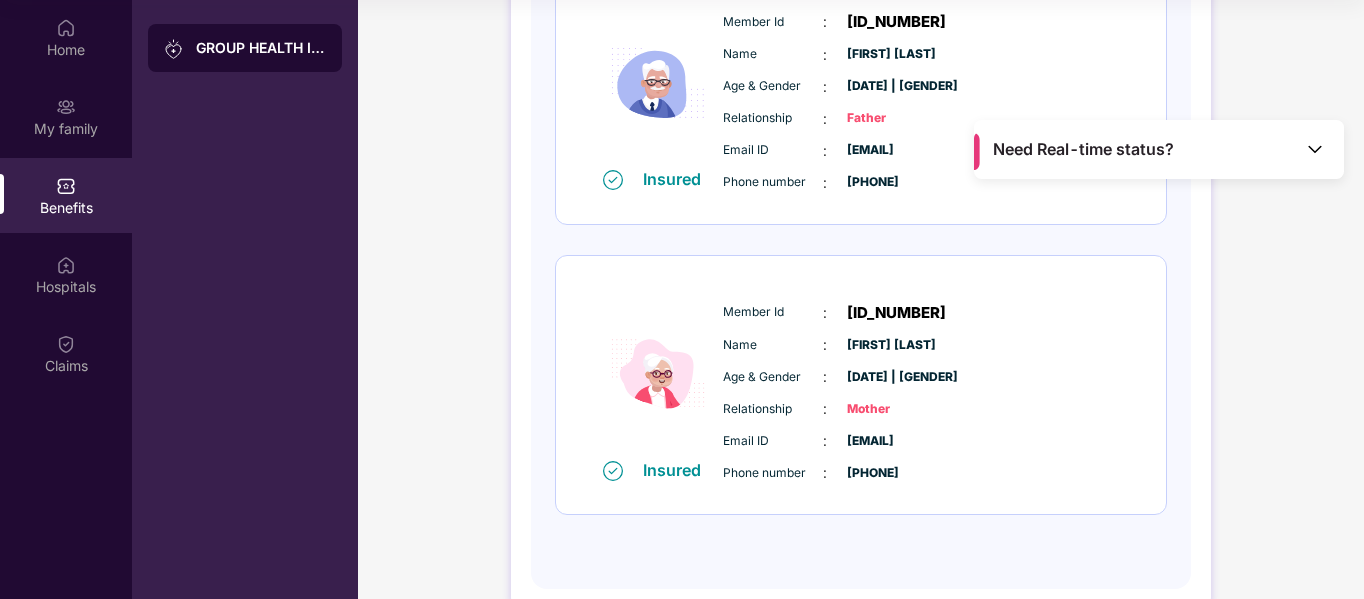 scroll, scrollTop: 0, scrollLeft: 0, axis: both 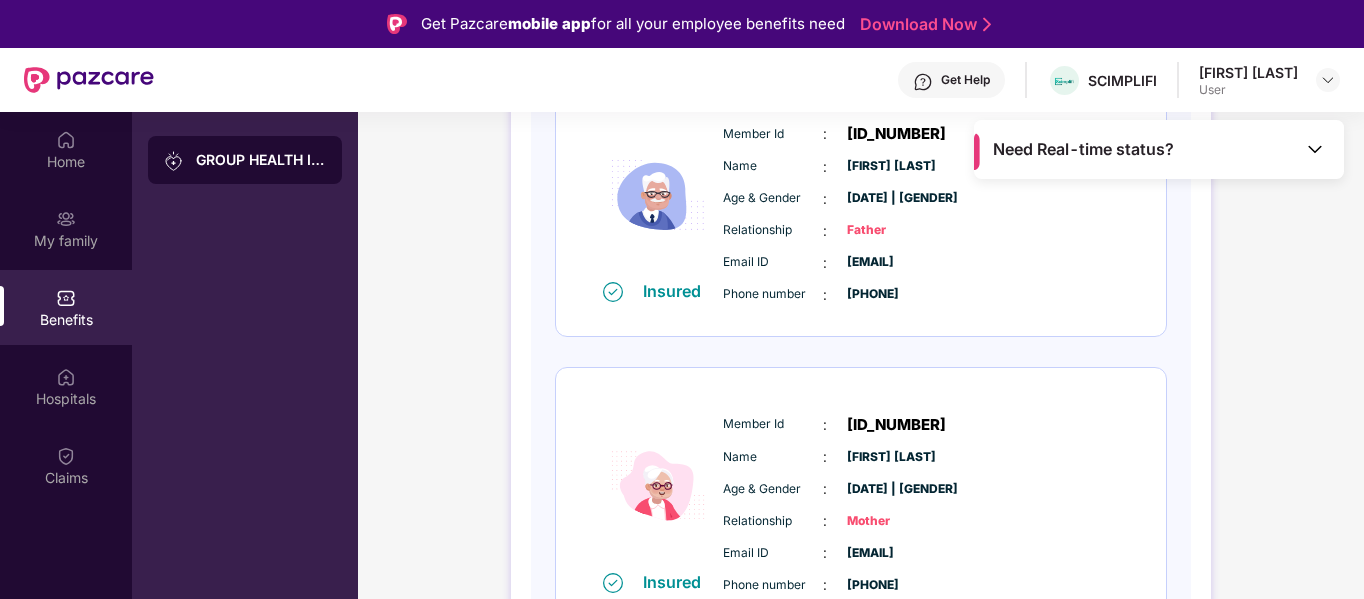 click on "GROUP HEALTH INSURANCE DETAILS INCLUSIONS EXCLUSIONS Policy No:  [POLICY_NUMBER] Health Card Insured Member Id : [ID_NUMBER] Name : [FIRST] [LAST] Age & Gender : [DATE] | [GENDER] Relationship : Self Email ID : [EMAIL] Phone number : [PHONE] Insured Member Id : [ID_NUMBER] Name : [FIRST] [LAST] Age & Gender : [DATE] | [GENDER] Relationship : Spouse Email ID : [EMAIL] Phone number : [PHONE] Insured Member Id : [ID_NUMBER] Name : [FIRST] [LAST] Age & Gender : [DATE] | [GENDER] Relationship : Child Email ID : [EMAIL] Phone number : [PHONE] Insured Member Id : [ID_NUMBER] Name : [FIRST] [LAST] Age & Gender : [DATE] | [GENDER] Relationship : Father Email ID : [EMAIL] Phone number : [PHONE] Insured Member Id : [ID_NUMBER] Name : [FIRST] [LAST] Age & Gender : [DATE] | [GENDER] Relationship : Mother Email ID : [EMAIL] Phone number :" at bounding box center (861, -164) 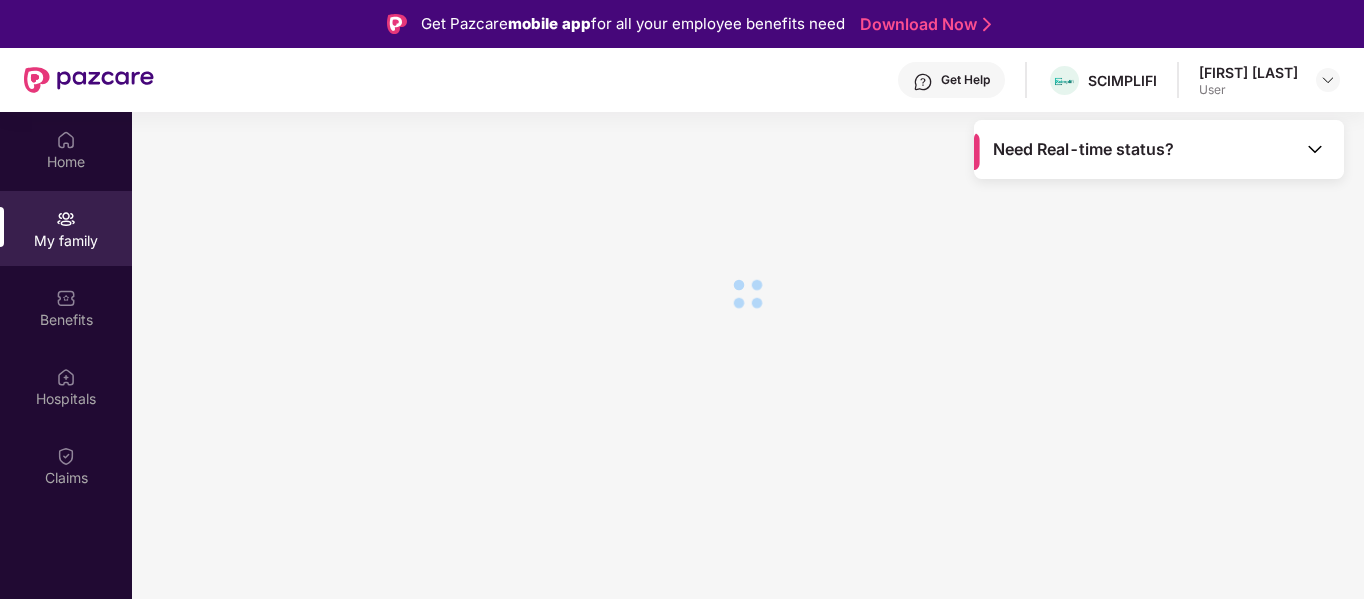 scroll, scrollTop: 112, scrollLeft: 0, axis: vertical 